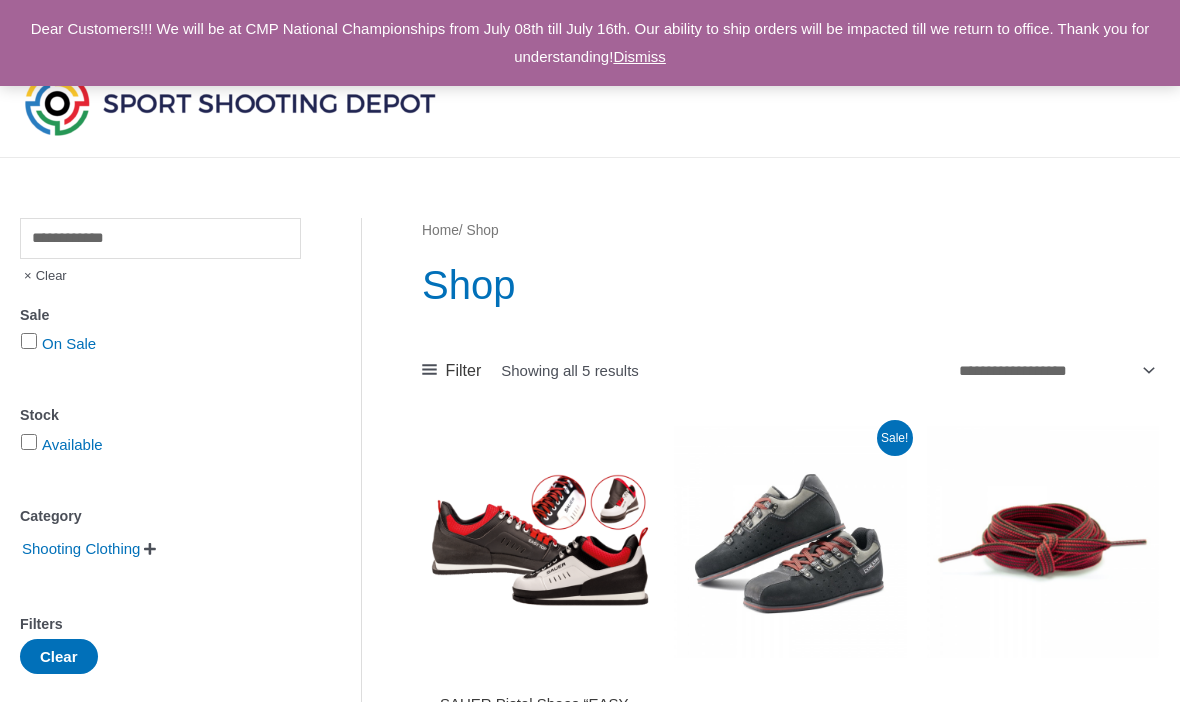 scroll, scrollTop: 0, scrollLeft: 0, axis: both 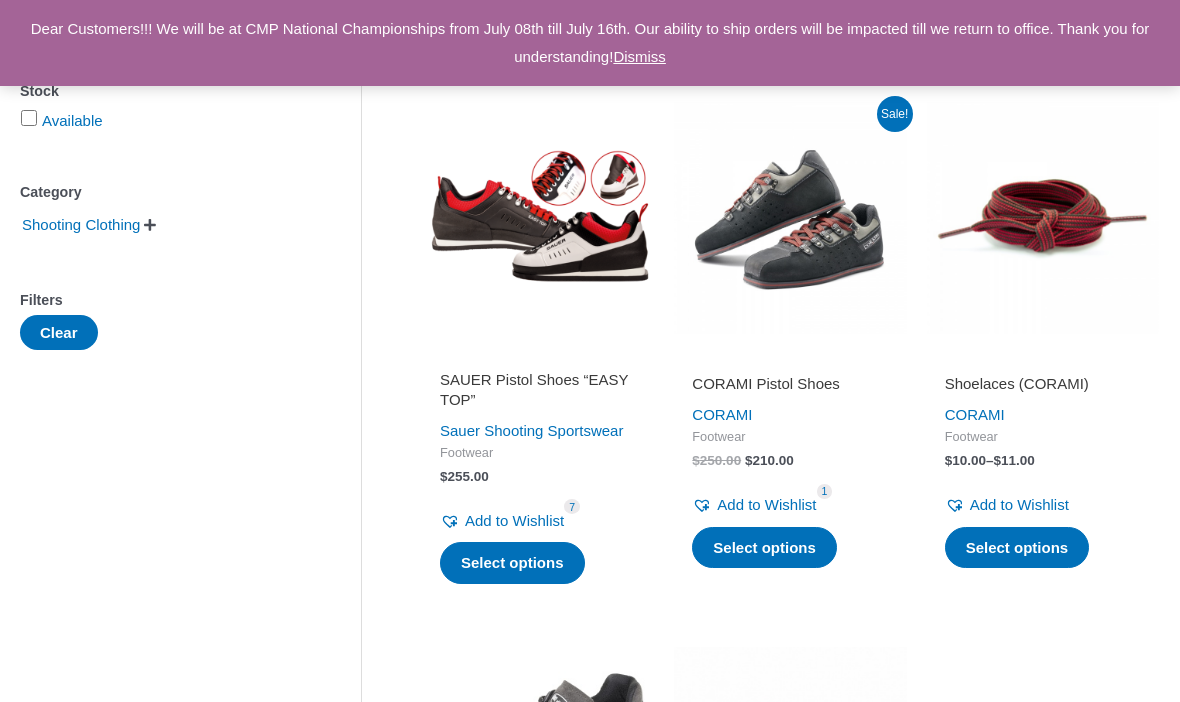 click at bounding box center [538, 218] 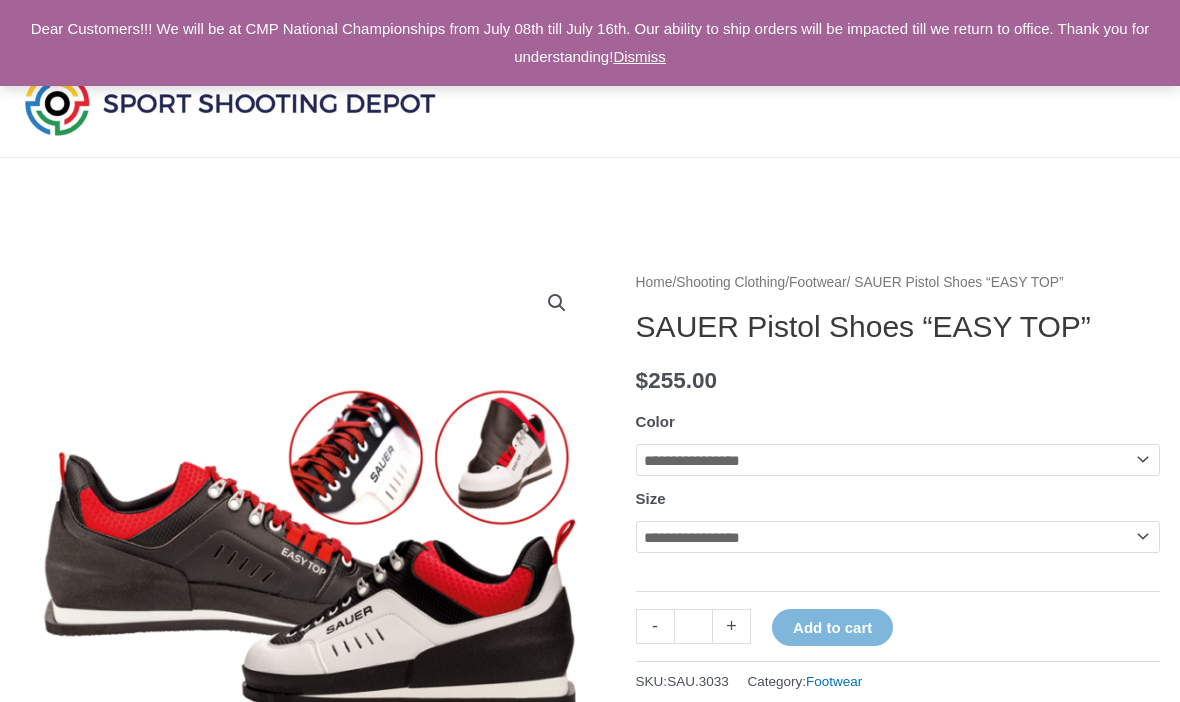 scroll, scrollTop: 0, scrollLeft: 0, axis: both 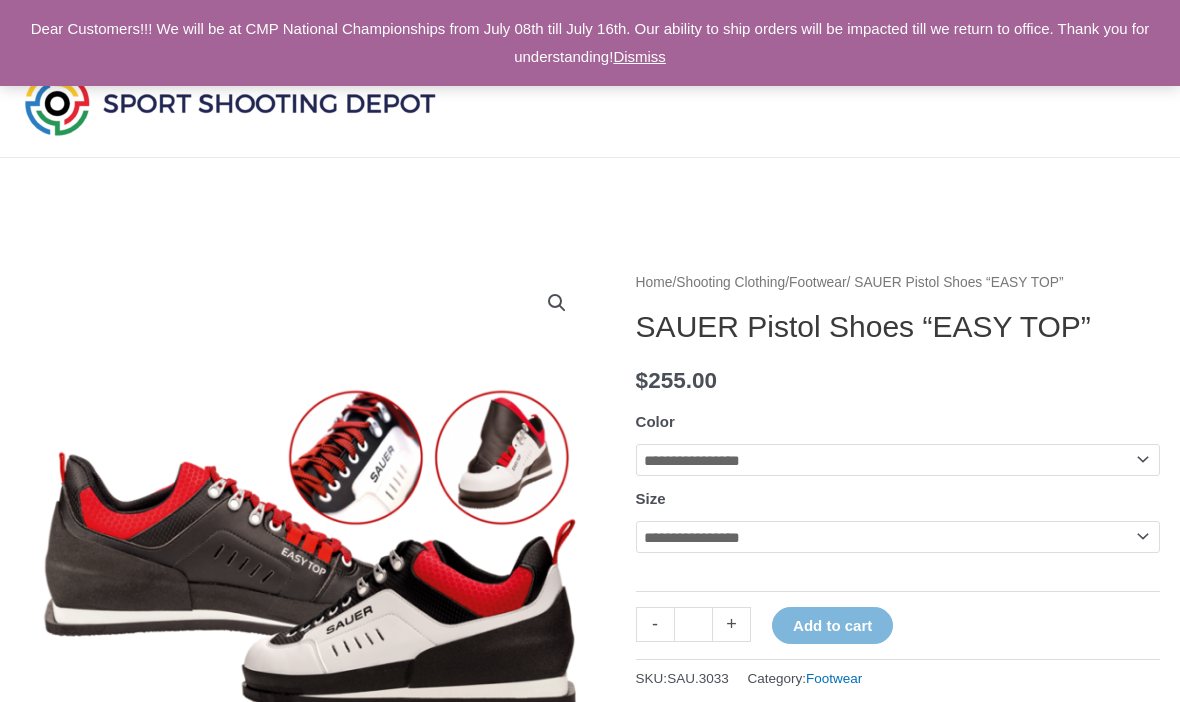 click on "**********" 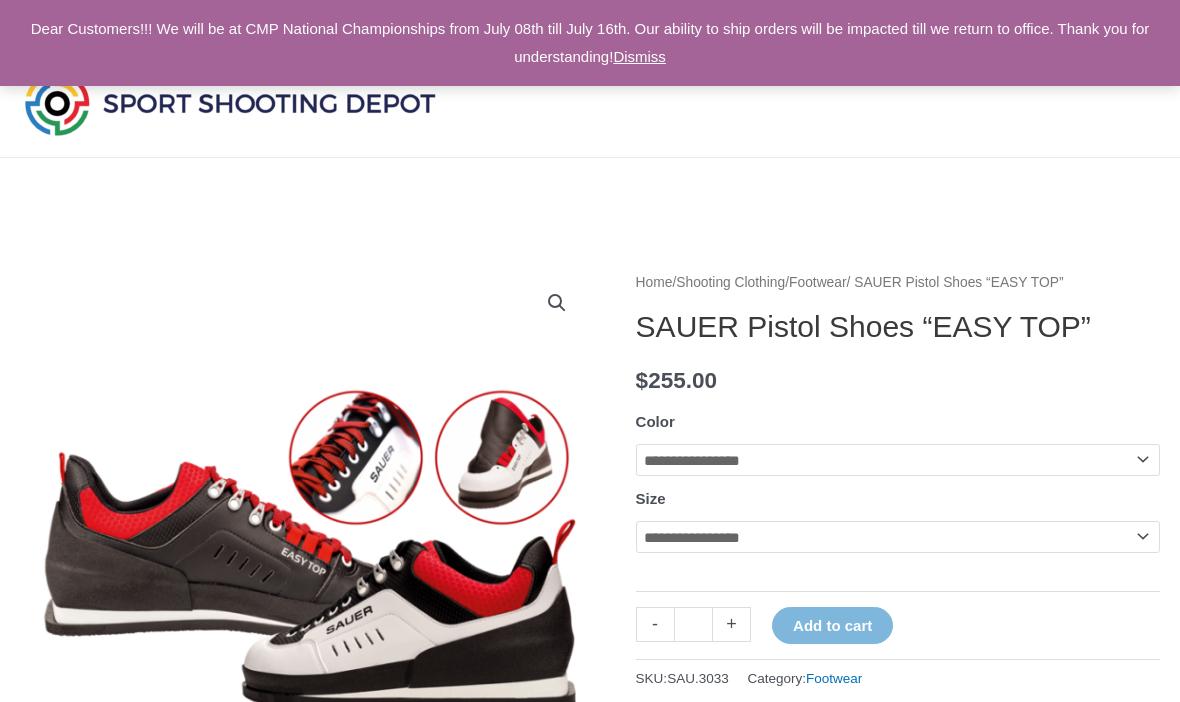 select on "*****" 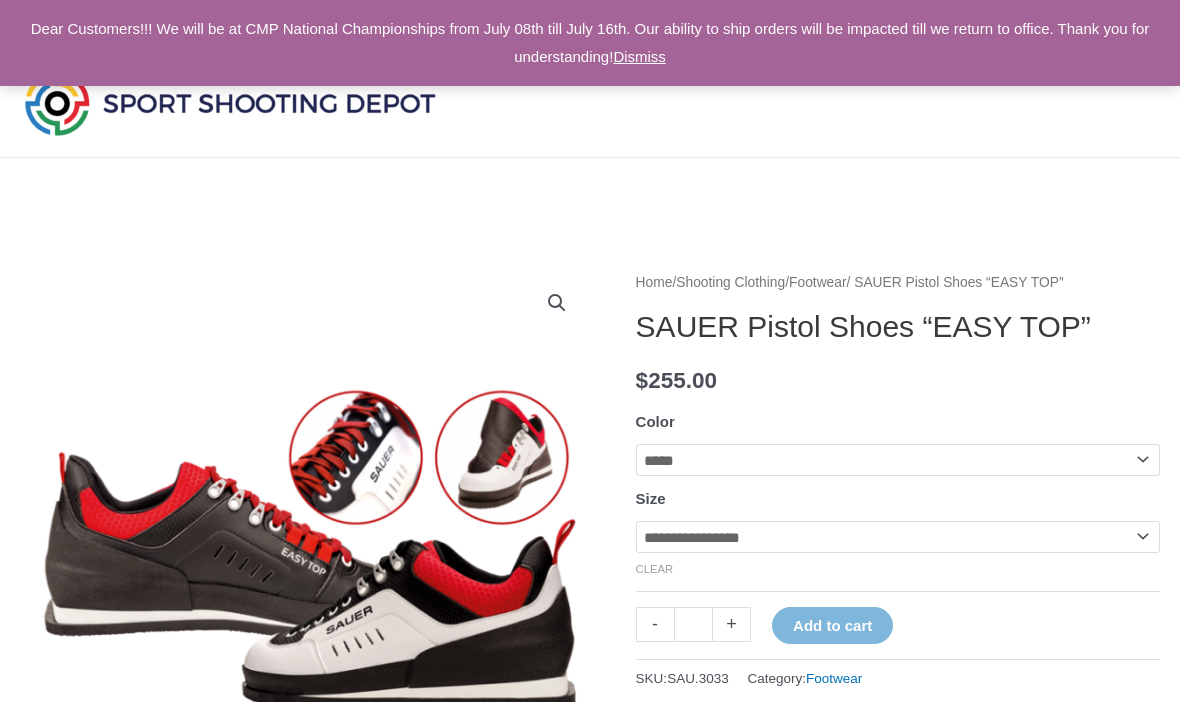 click on "**********" 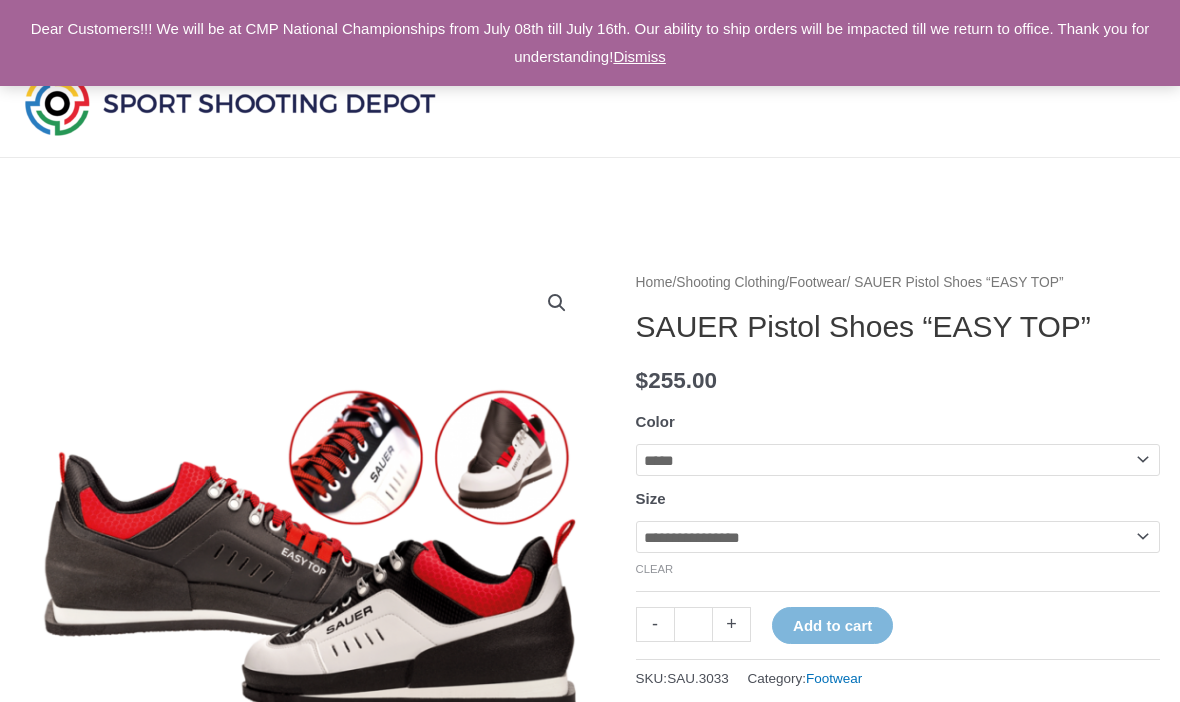 click on "**********" 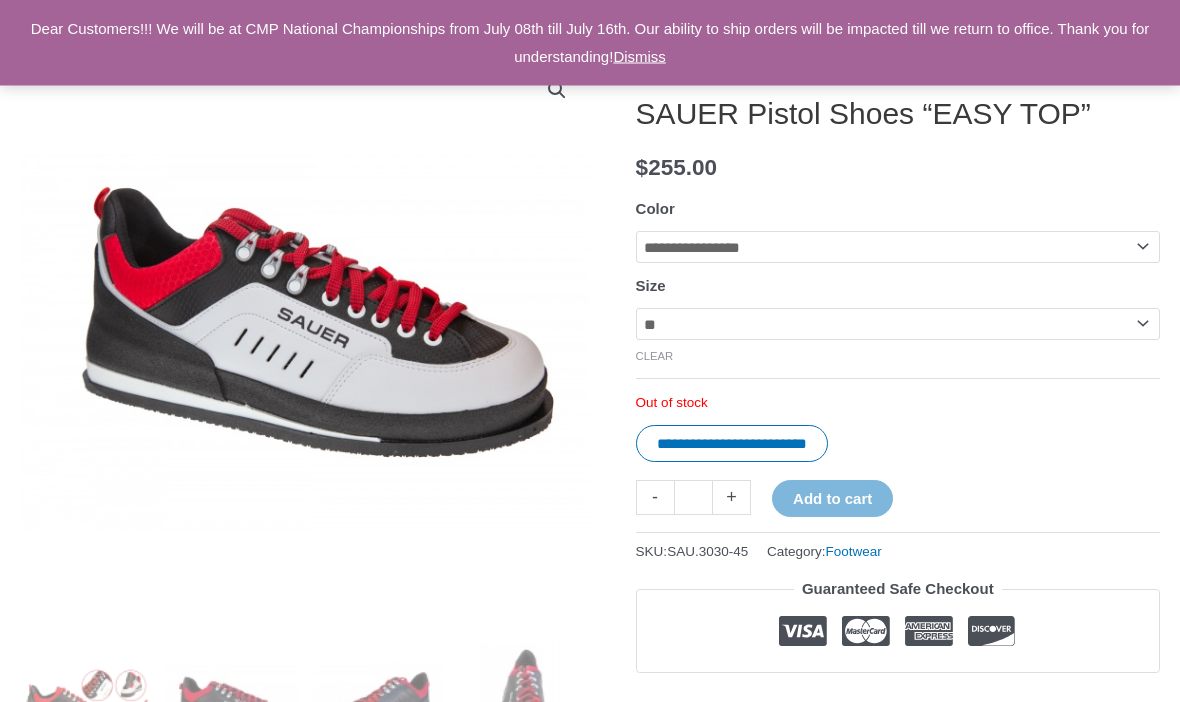 scroll, scrollTop: 213, scrollLeft: 0, axis: vertical 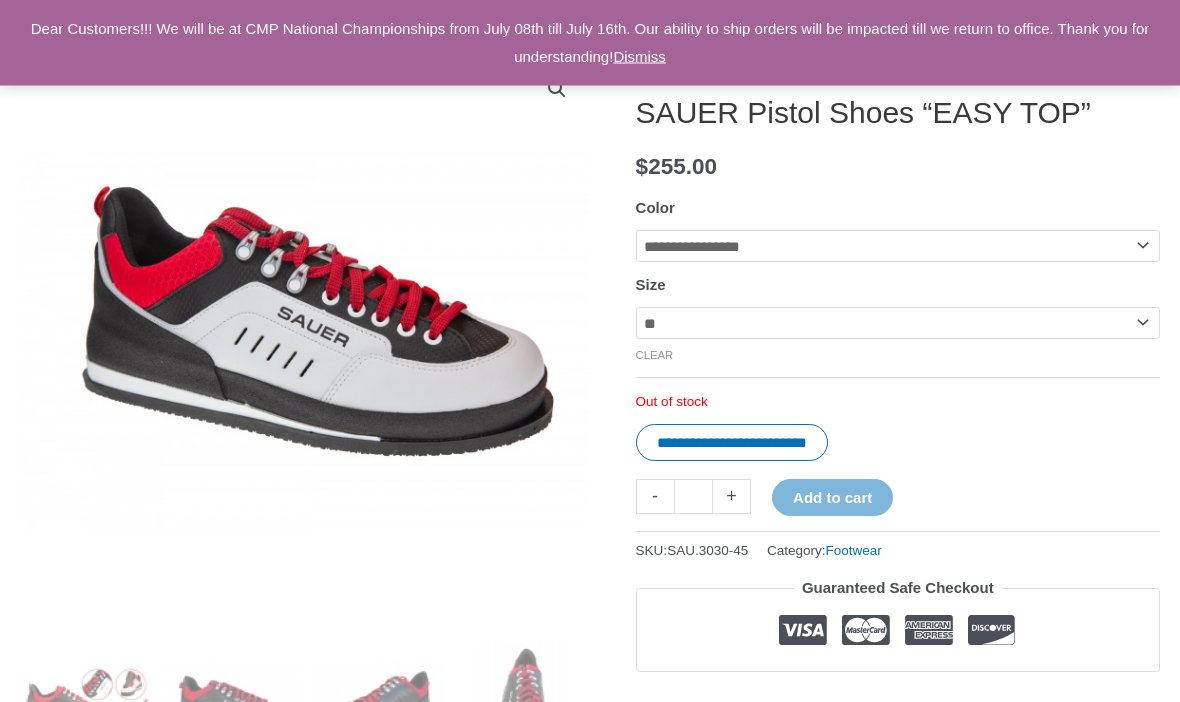 click on "**********" 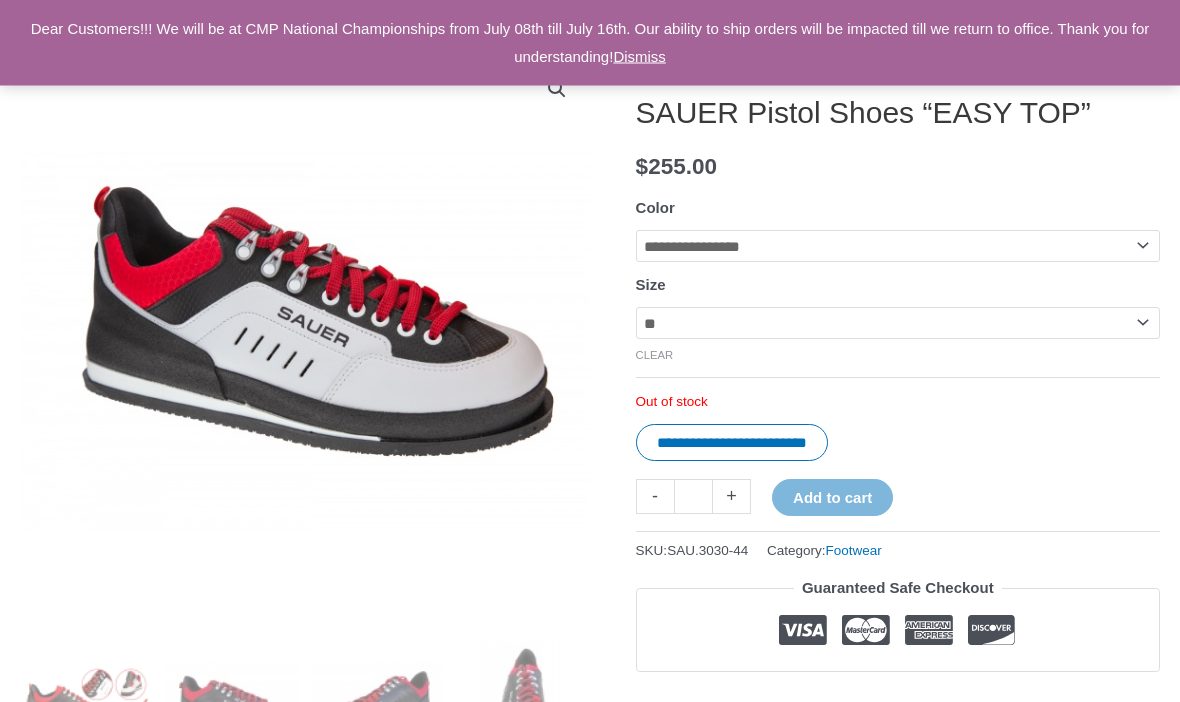 scroll, scrollTop: 214, scrollLeft: 0, axis: vertical 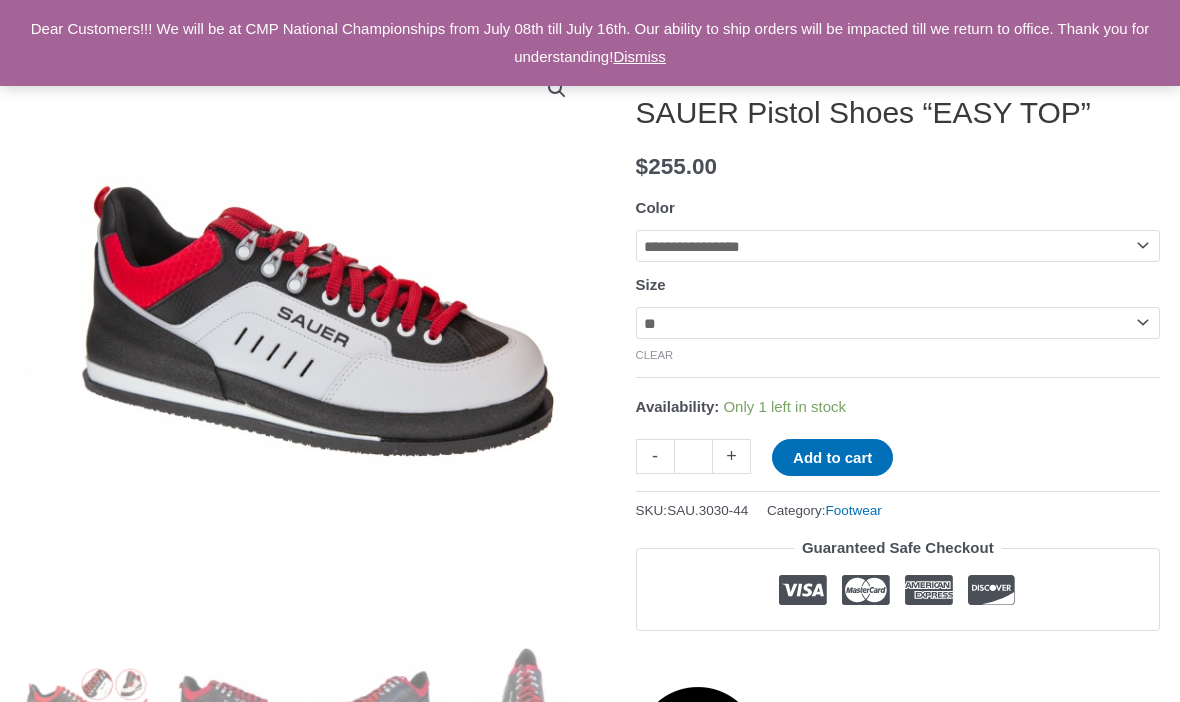 click on "**********" 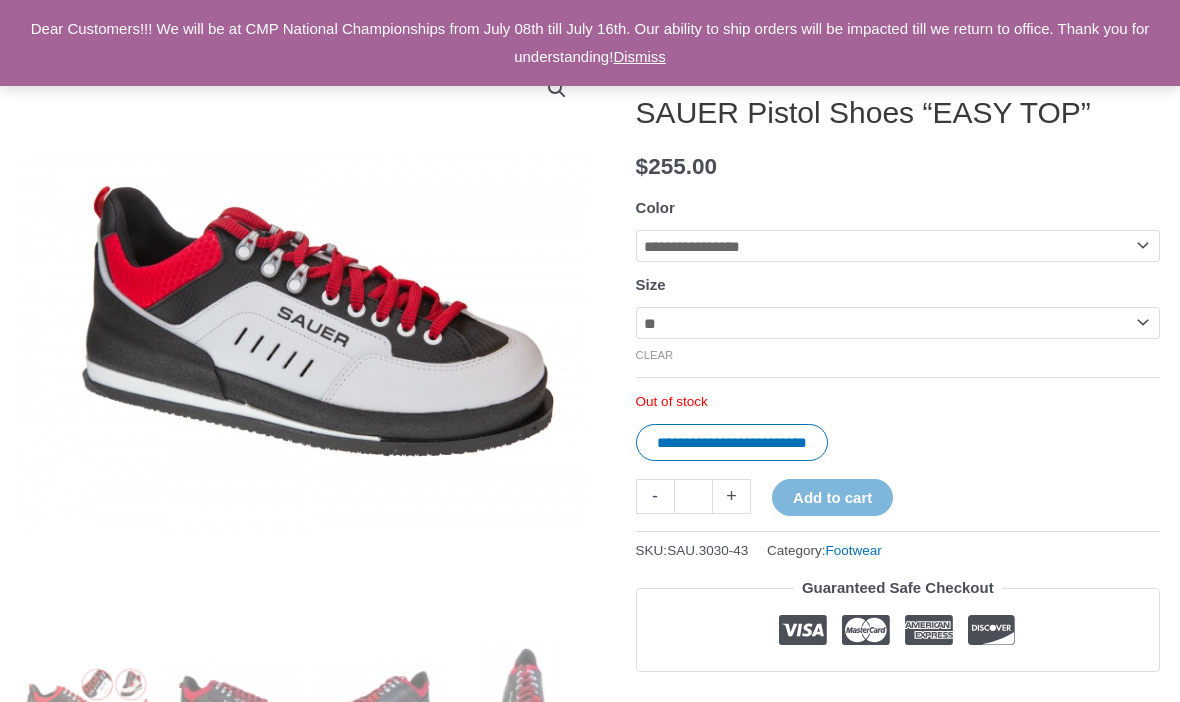 click on "**********" 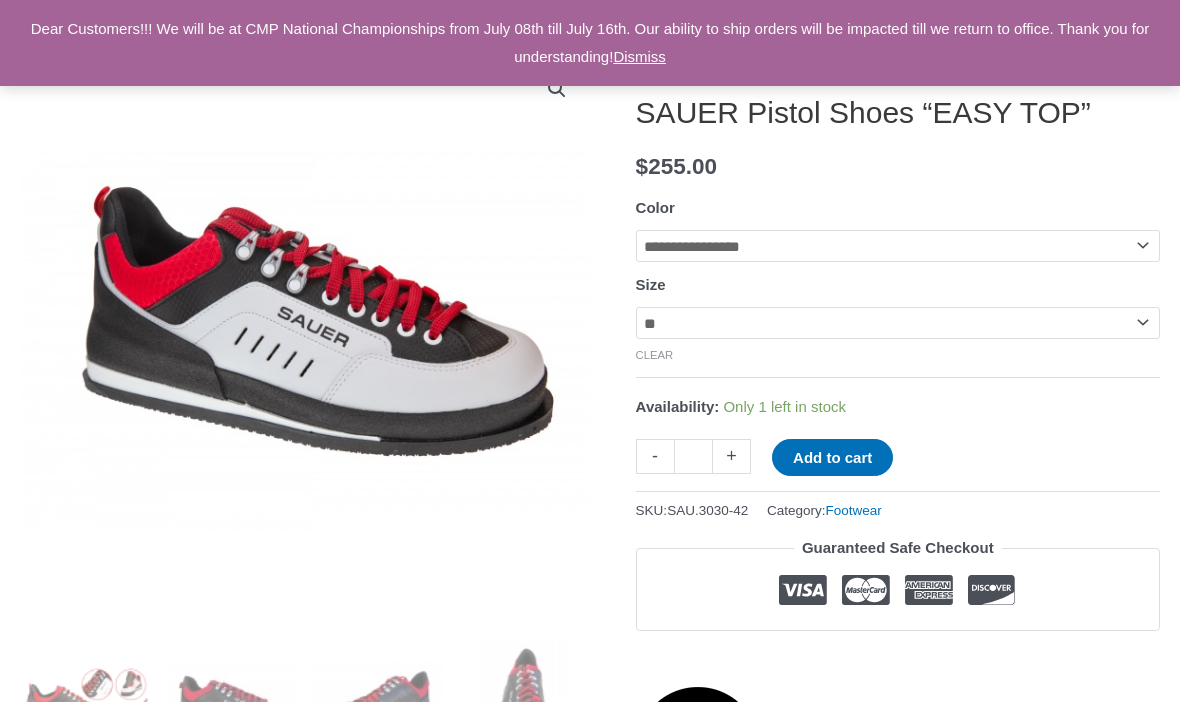 click on "**********" 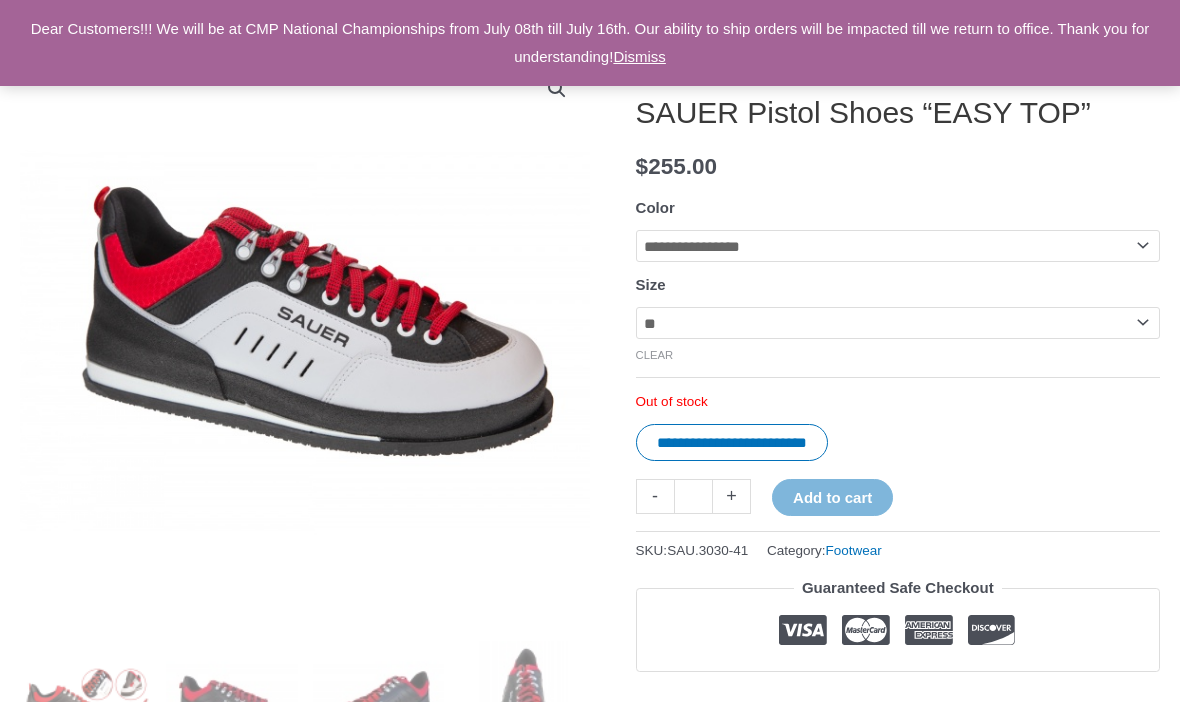 click on "**********" 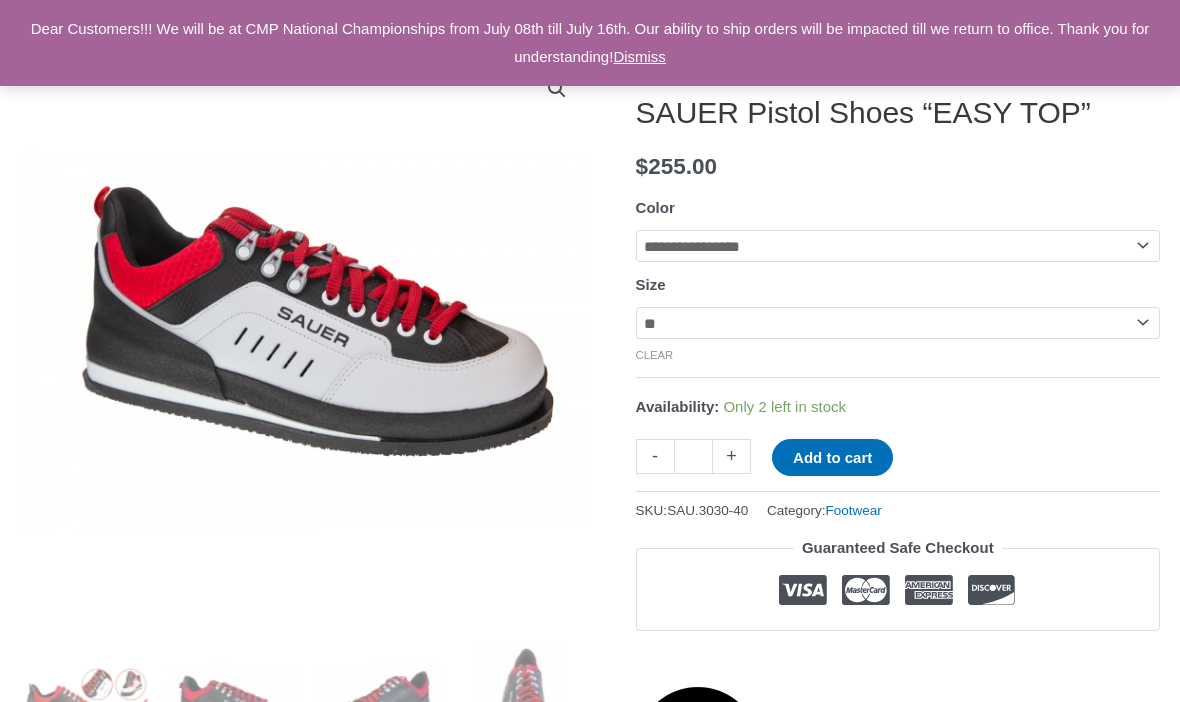 click on "**********" 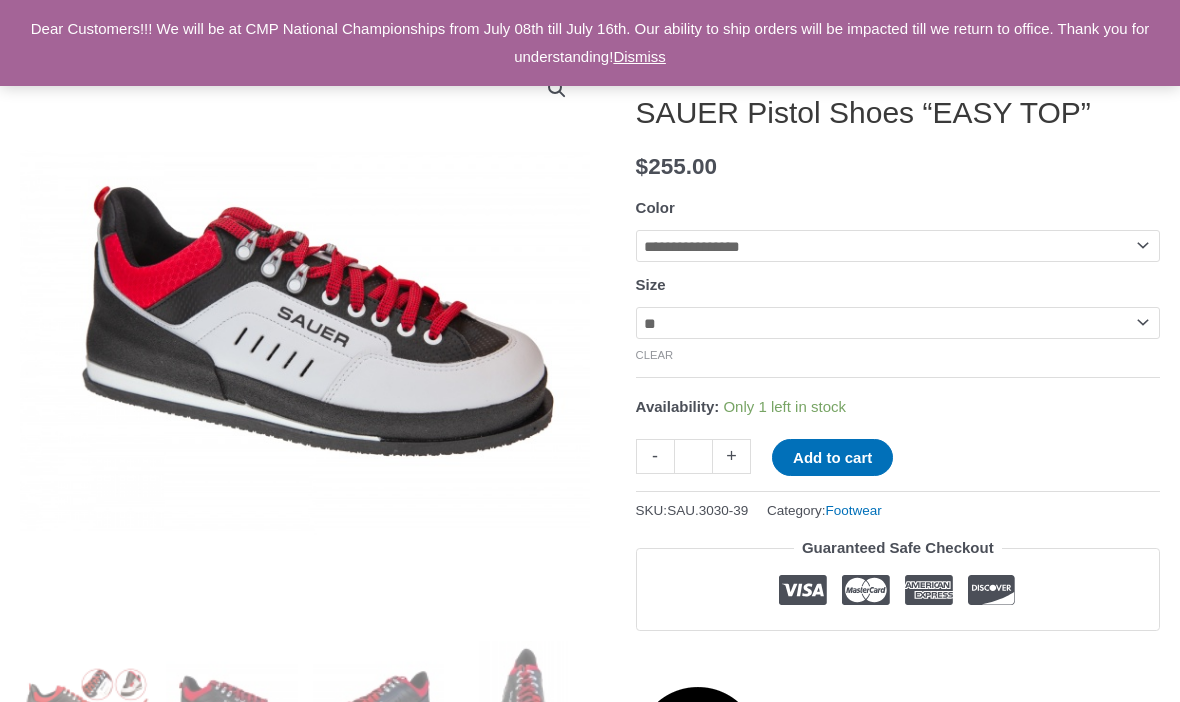 click on "**********" 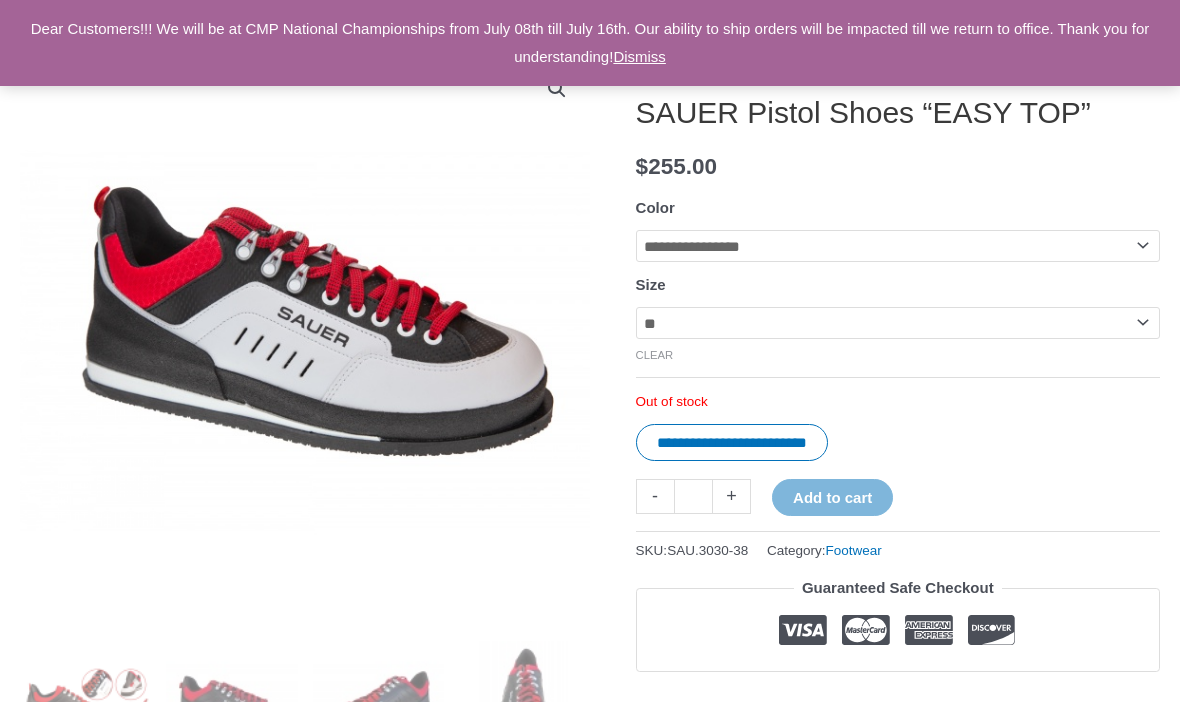 click on "**********" 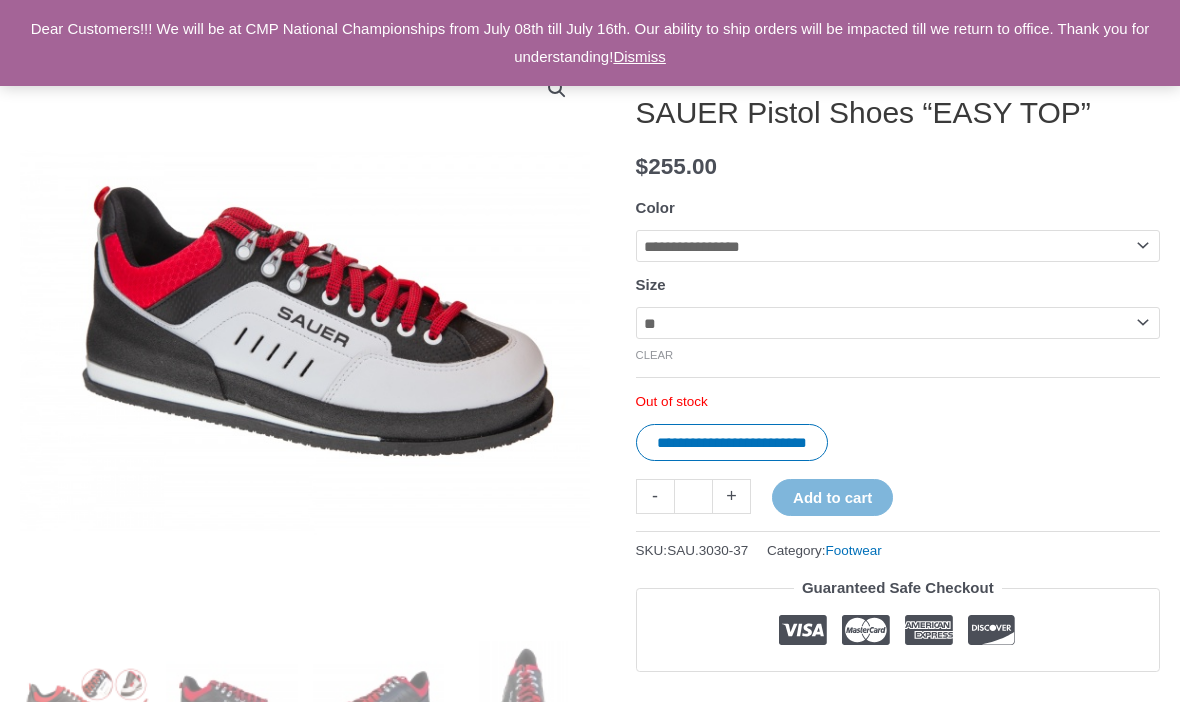 click on "**********" 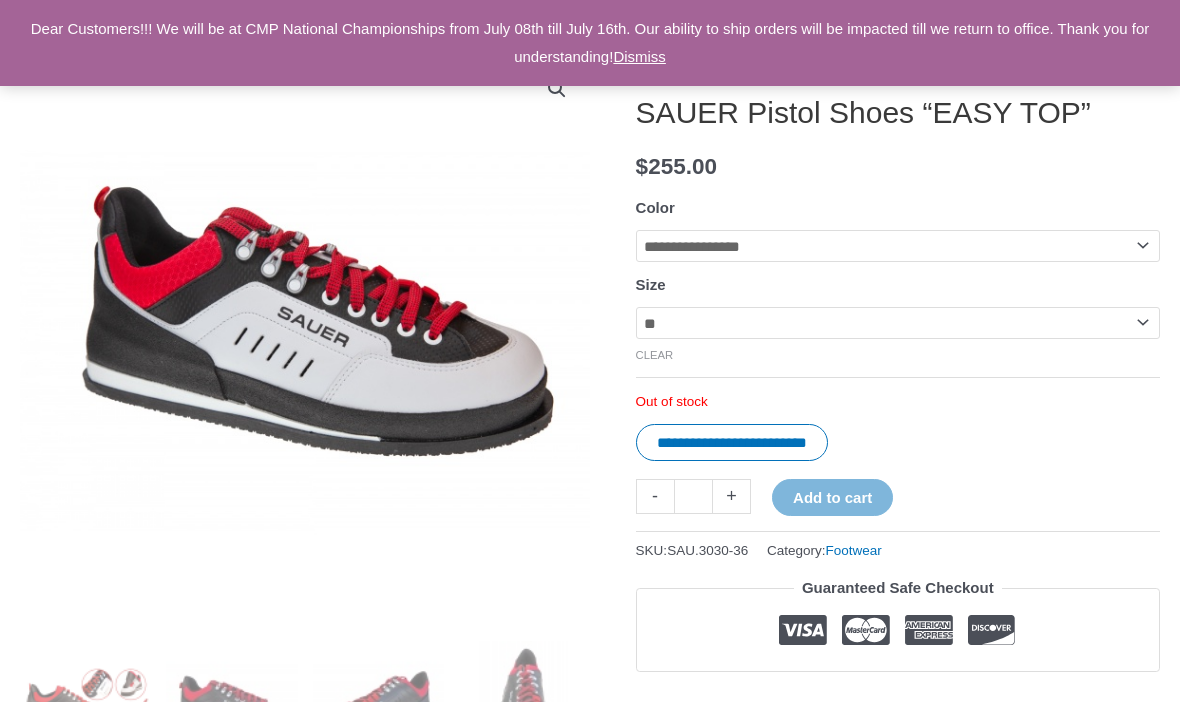click on "**********" 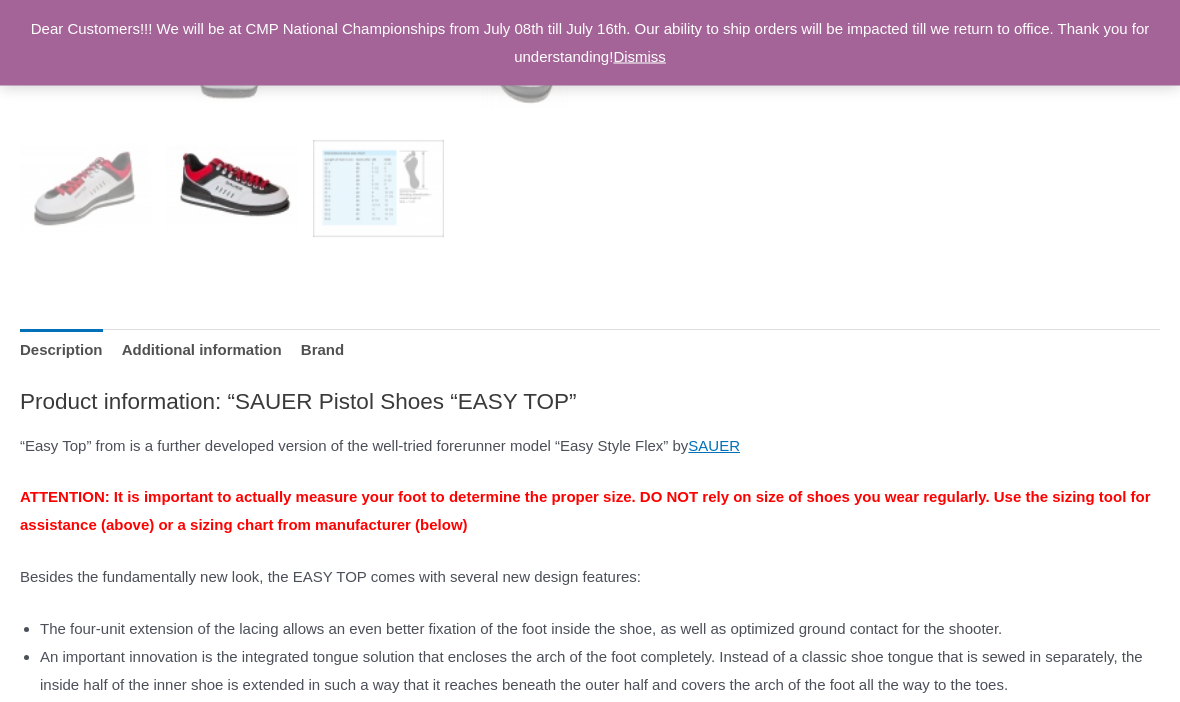 scroll, scrollTop: 1000, scrollLeft: 0, axis: vertical 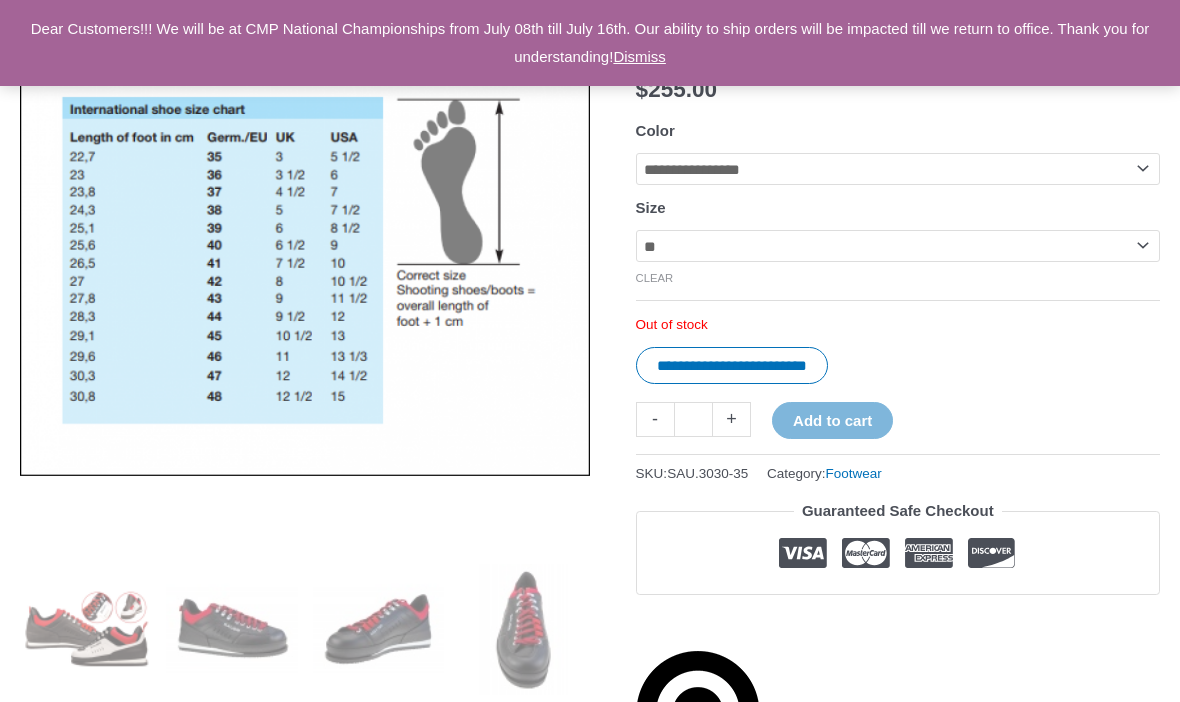 click on "**********" 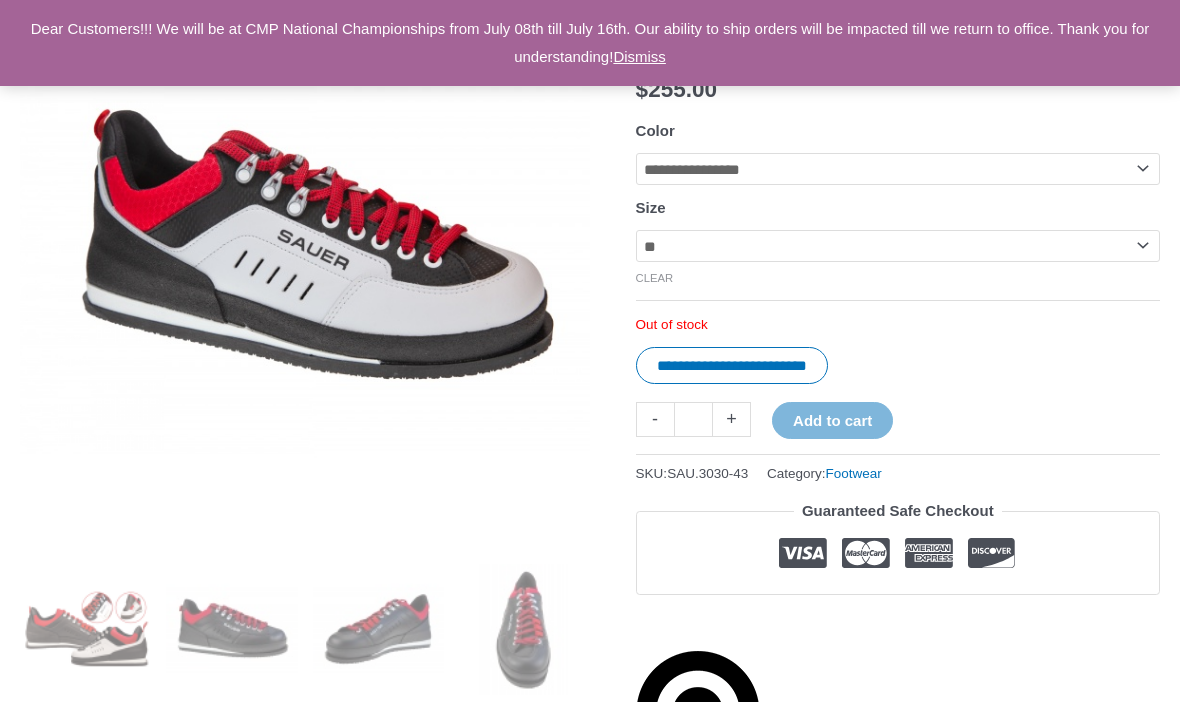 click on "**********" 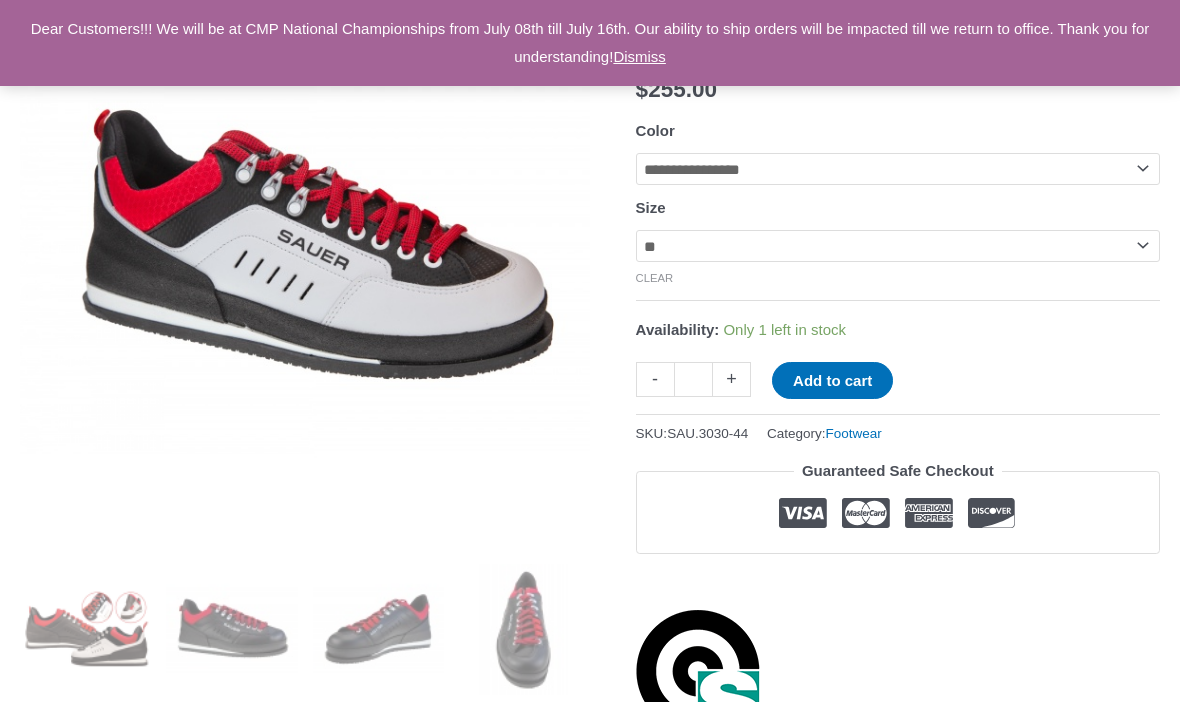 click on "**********" 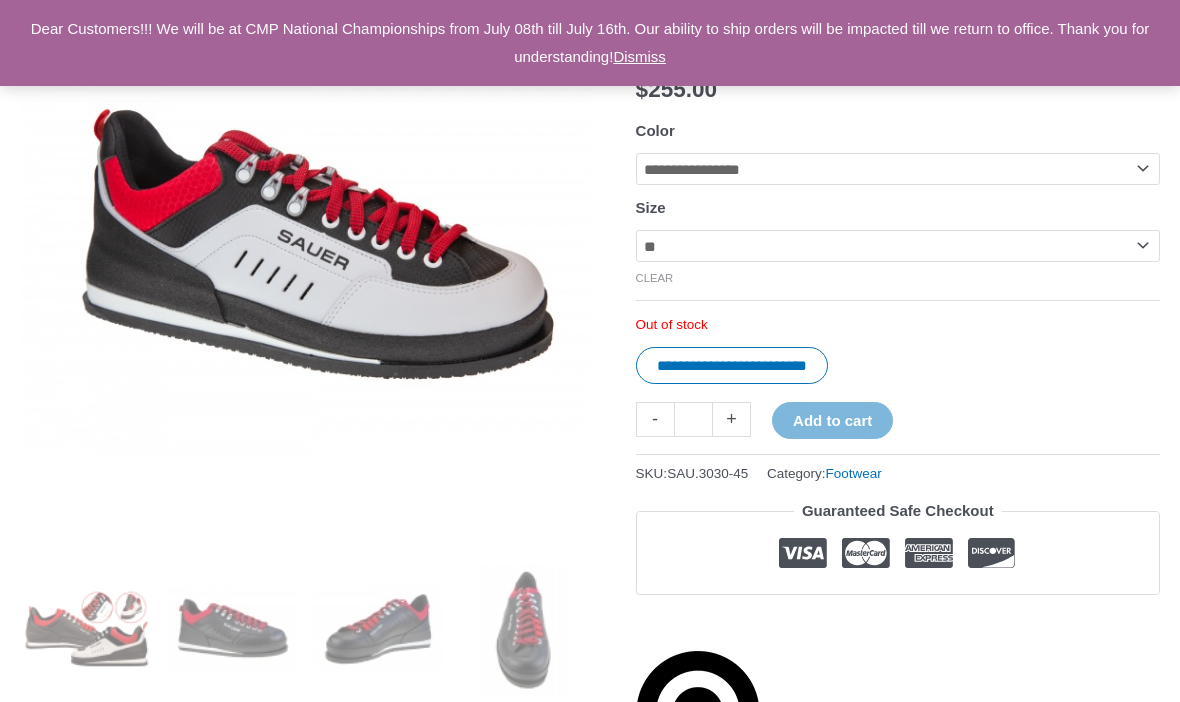 click on "**********" 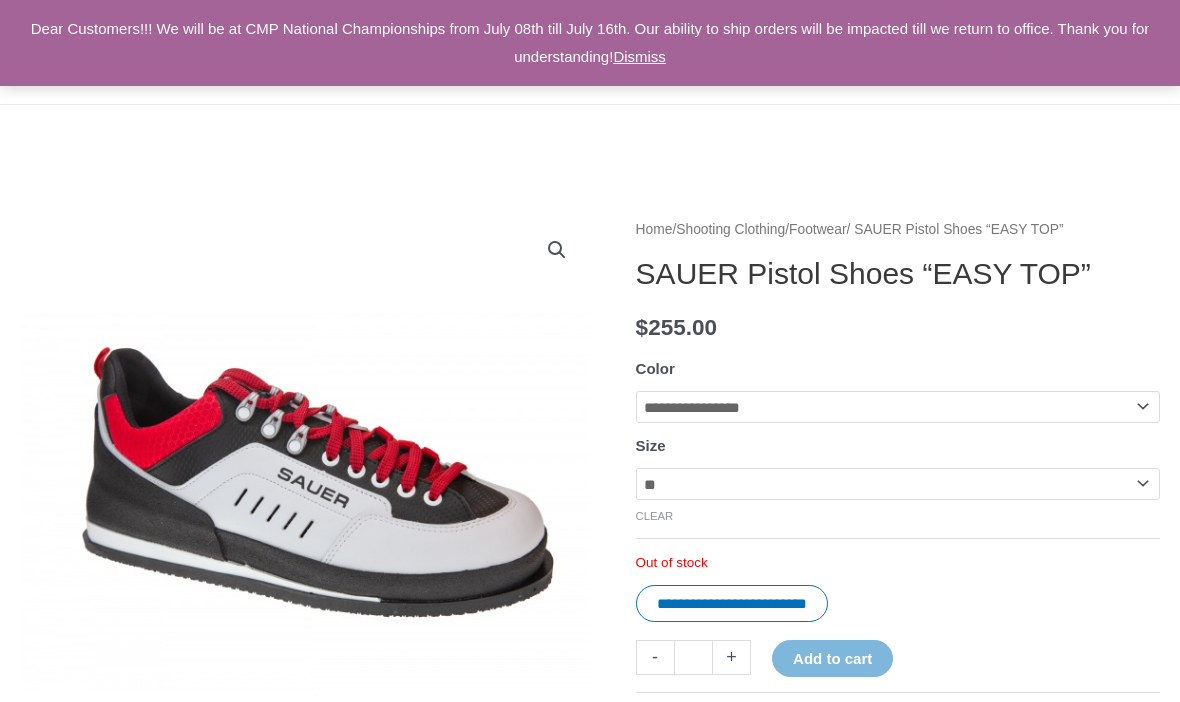 scroll, scrollTop: 0, scrollLeft: 0, axis: both 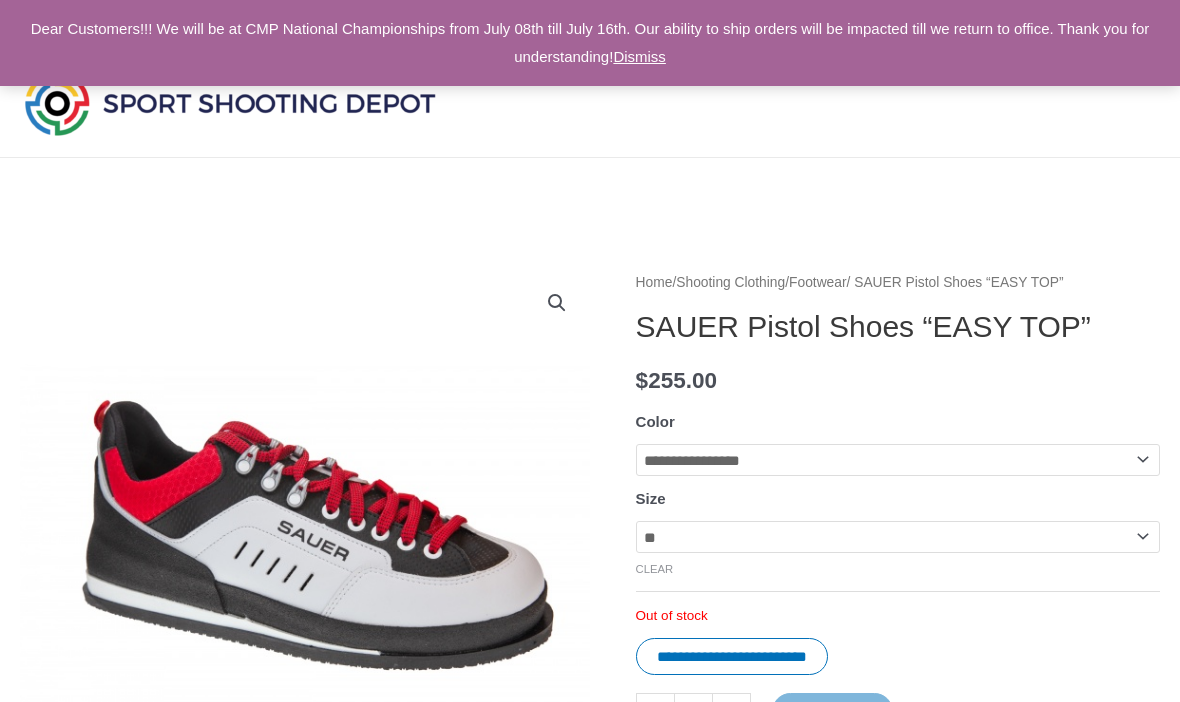 click at bounding box center (230, 103) 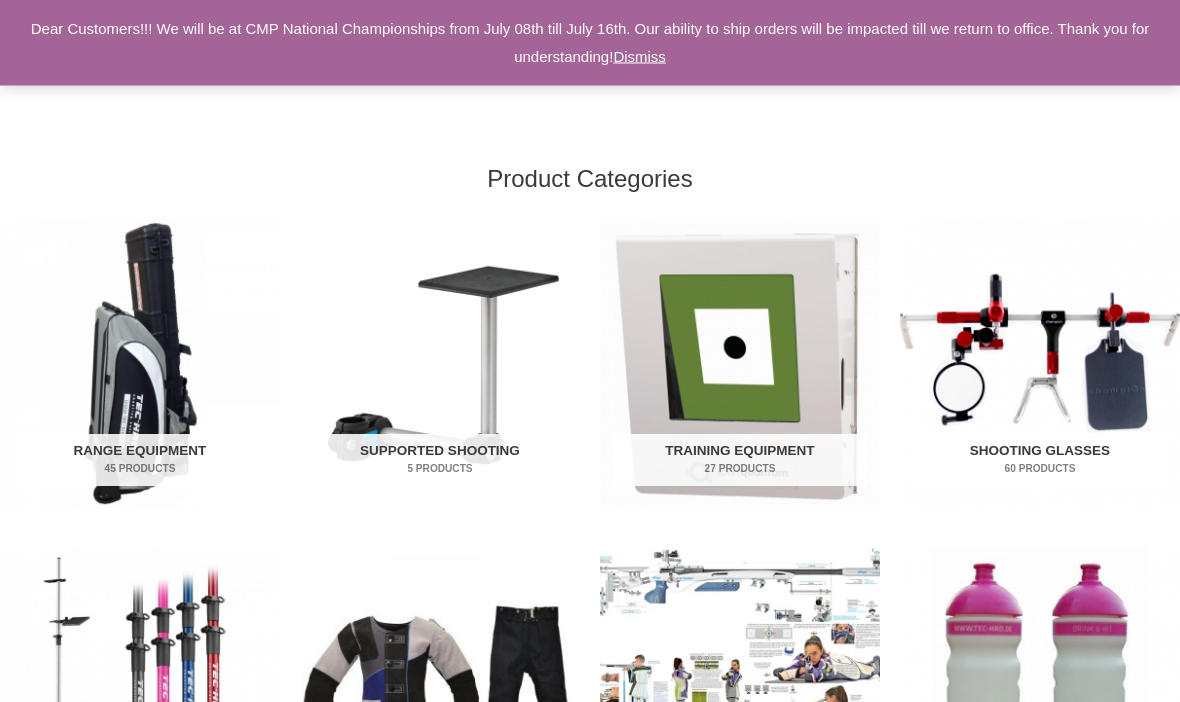 scroll, scrollTop: 572, scrollLeft: 0, axis: vertical 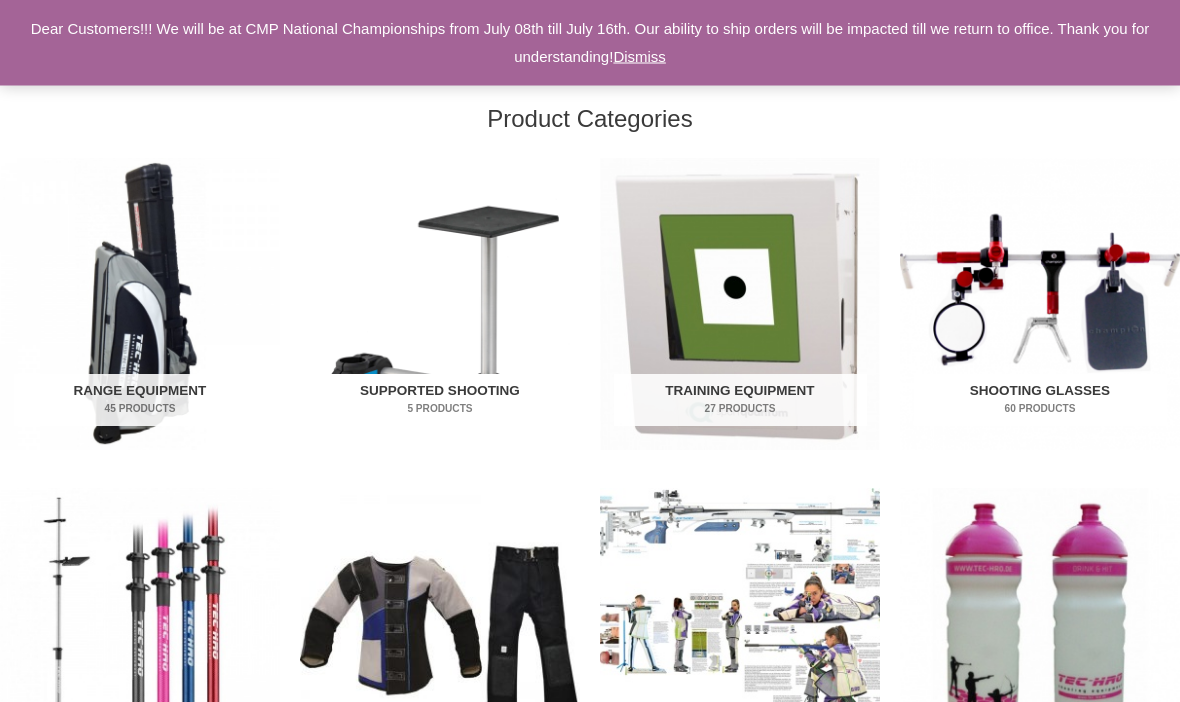 click on "Supported Shooting 5 Products" at bounding box center (440, 401) 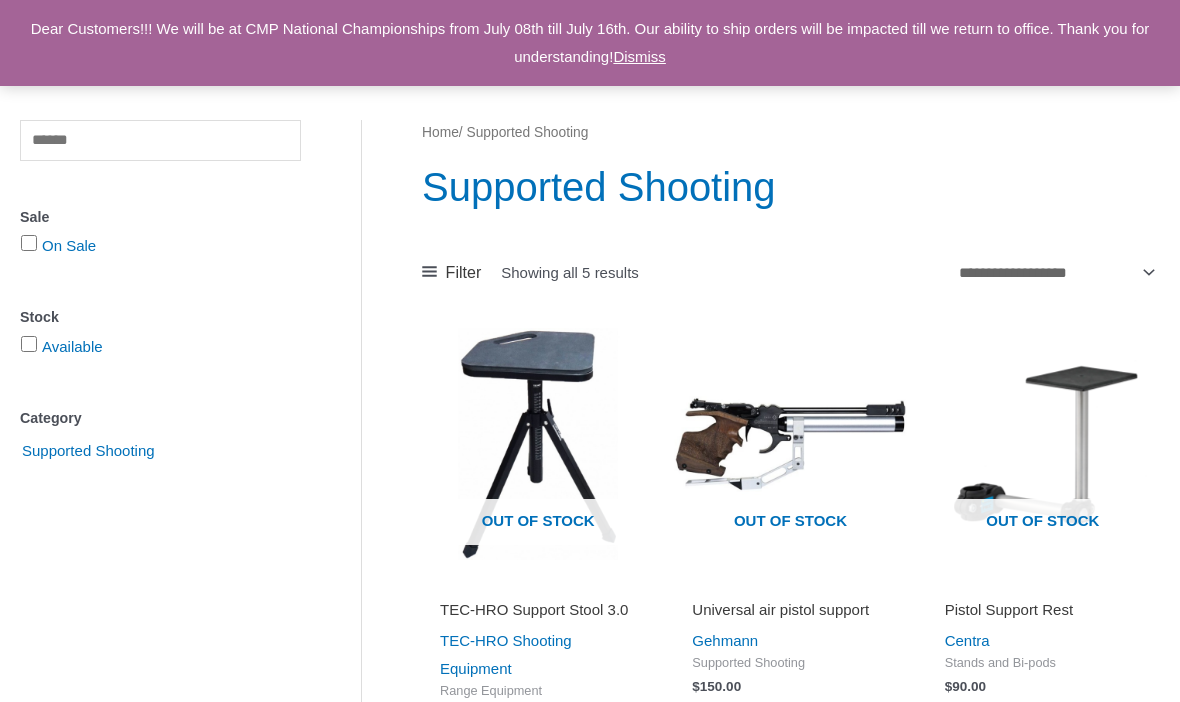 scroll, scrollTop: 0, scrollLeft: 0, axis: both 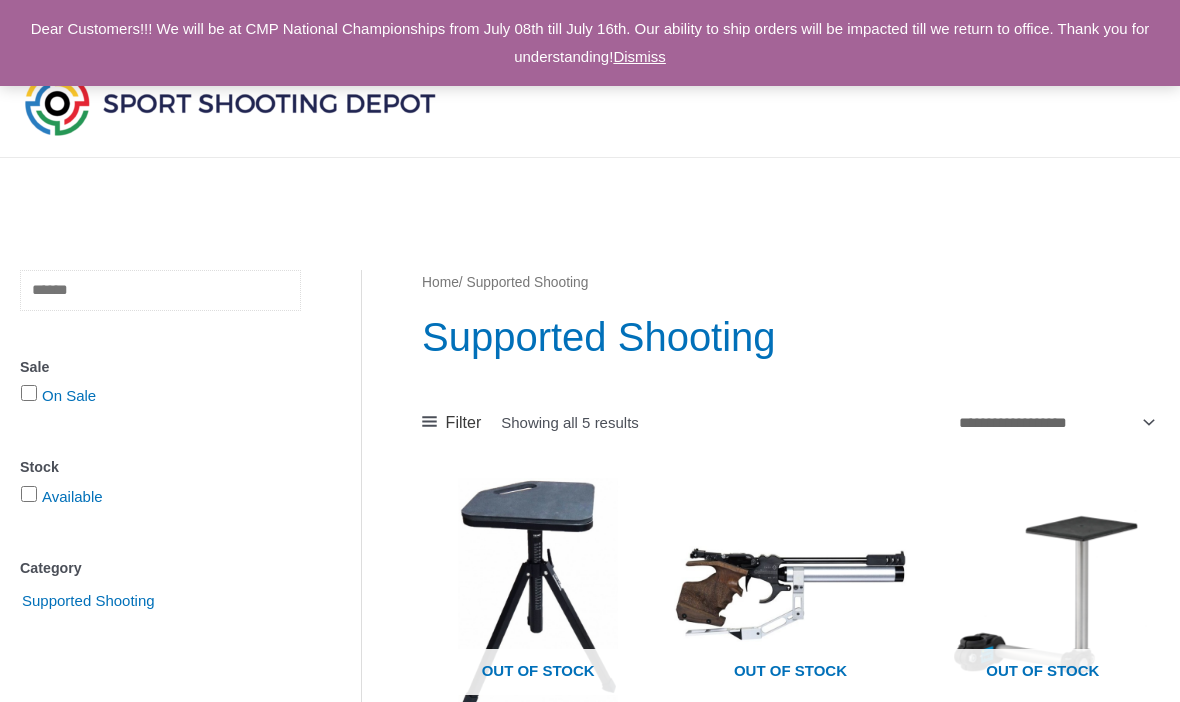 click at bounding box center (160, 290) 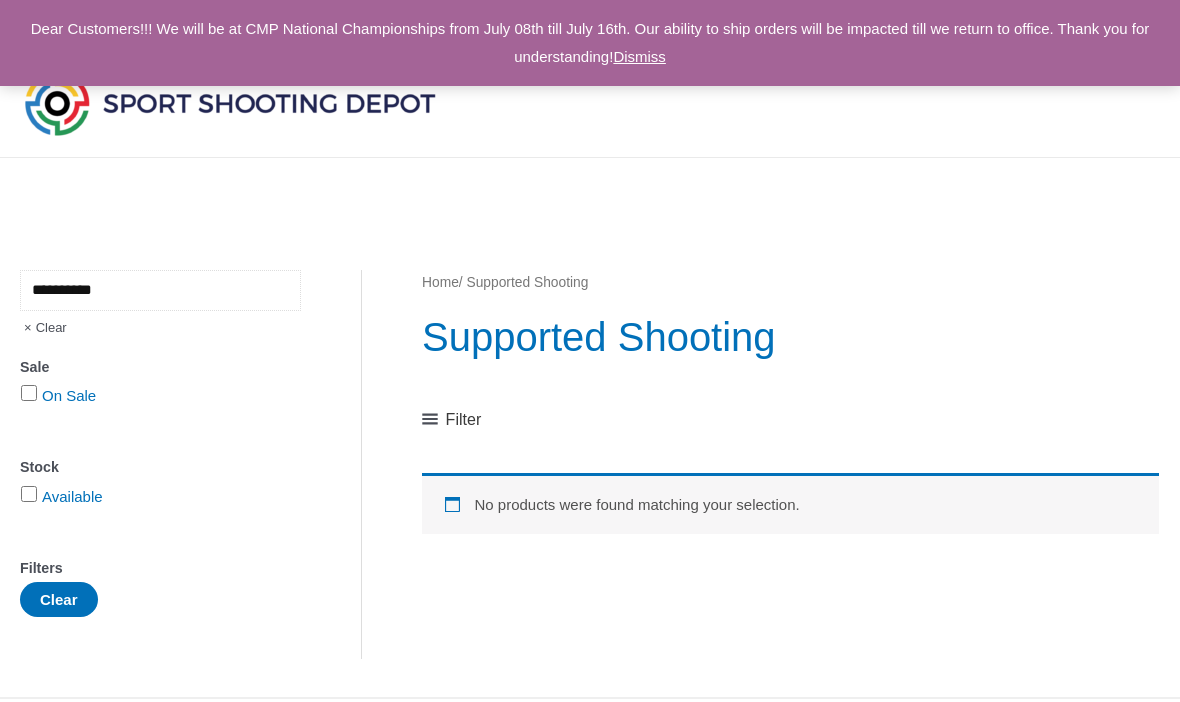 type on "**********" 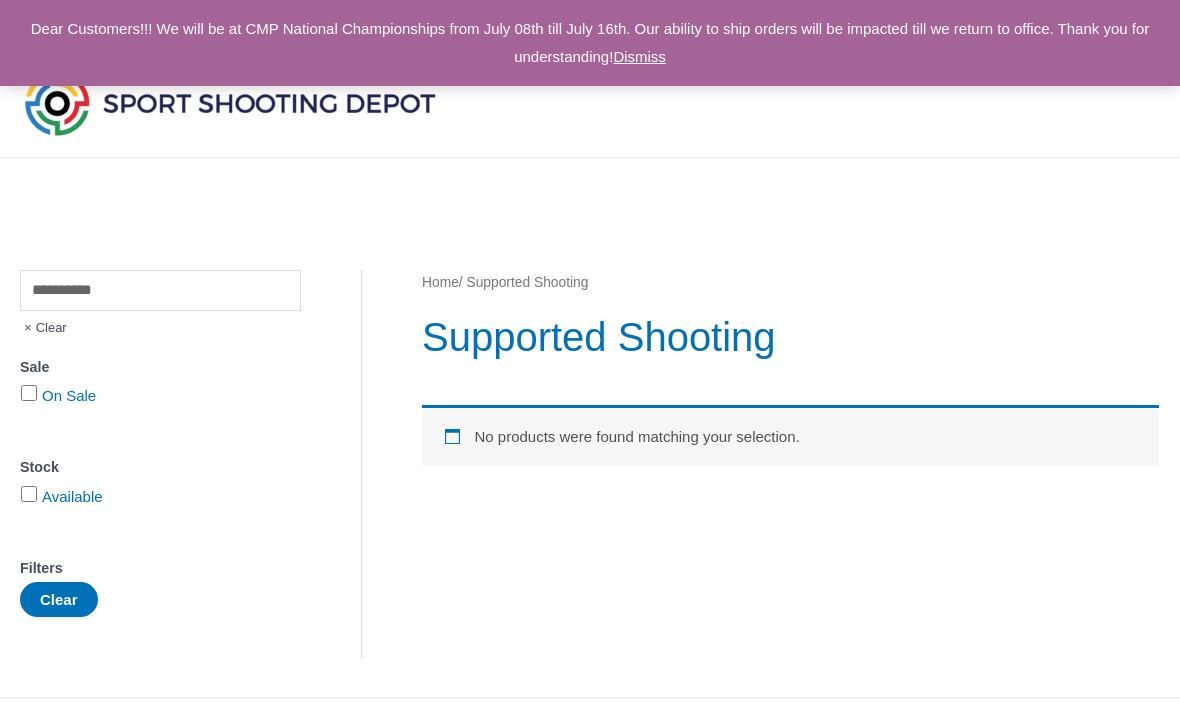 scroll, scrollTop: 0, scrollLeft: 0, axis: both 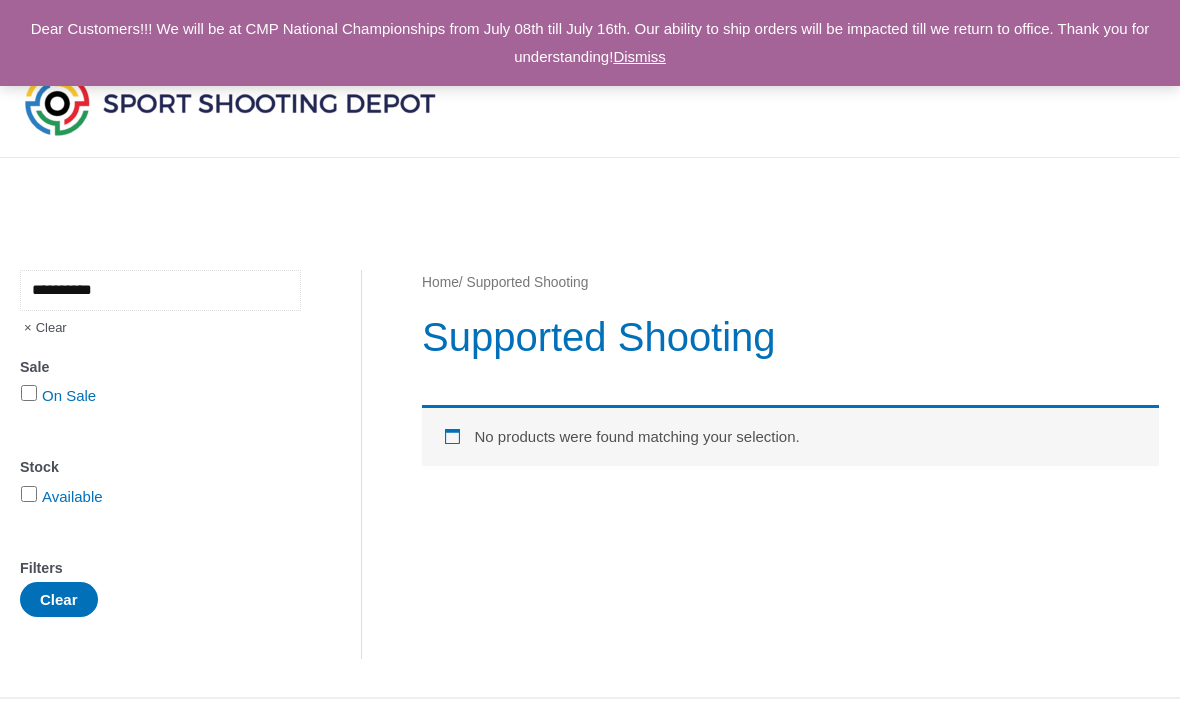 click on "**********" at bounding box center (160, 290) 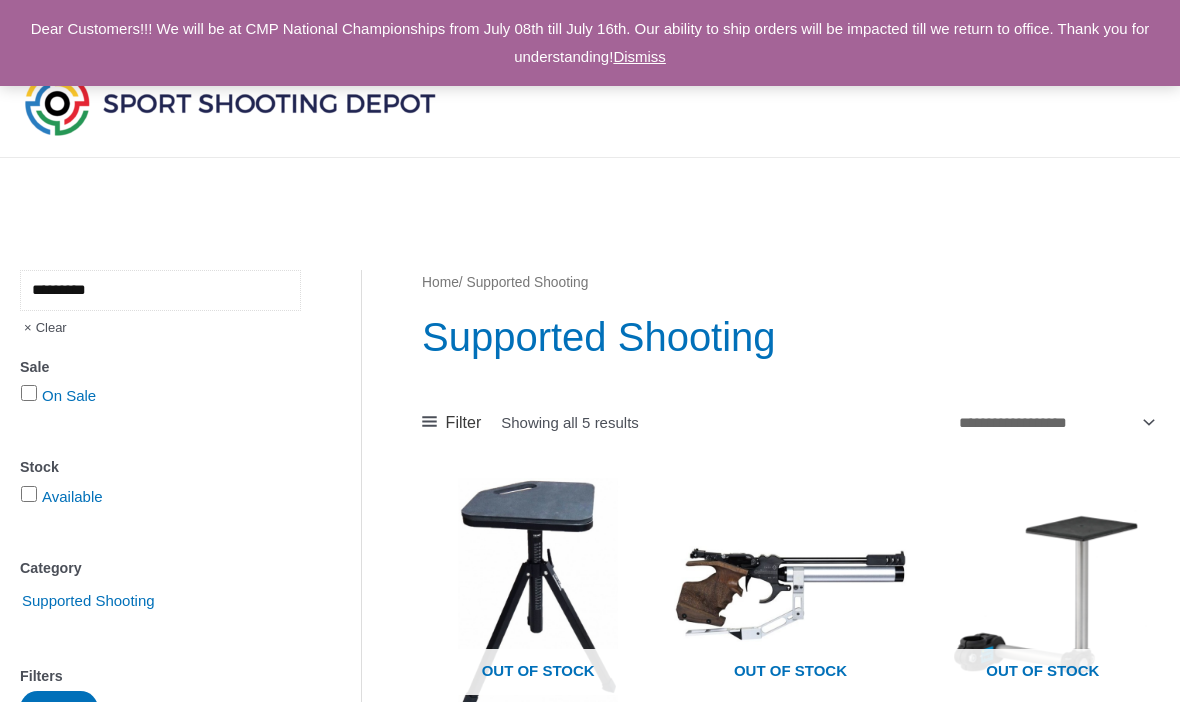 type on "*********" 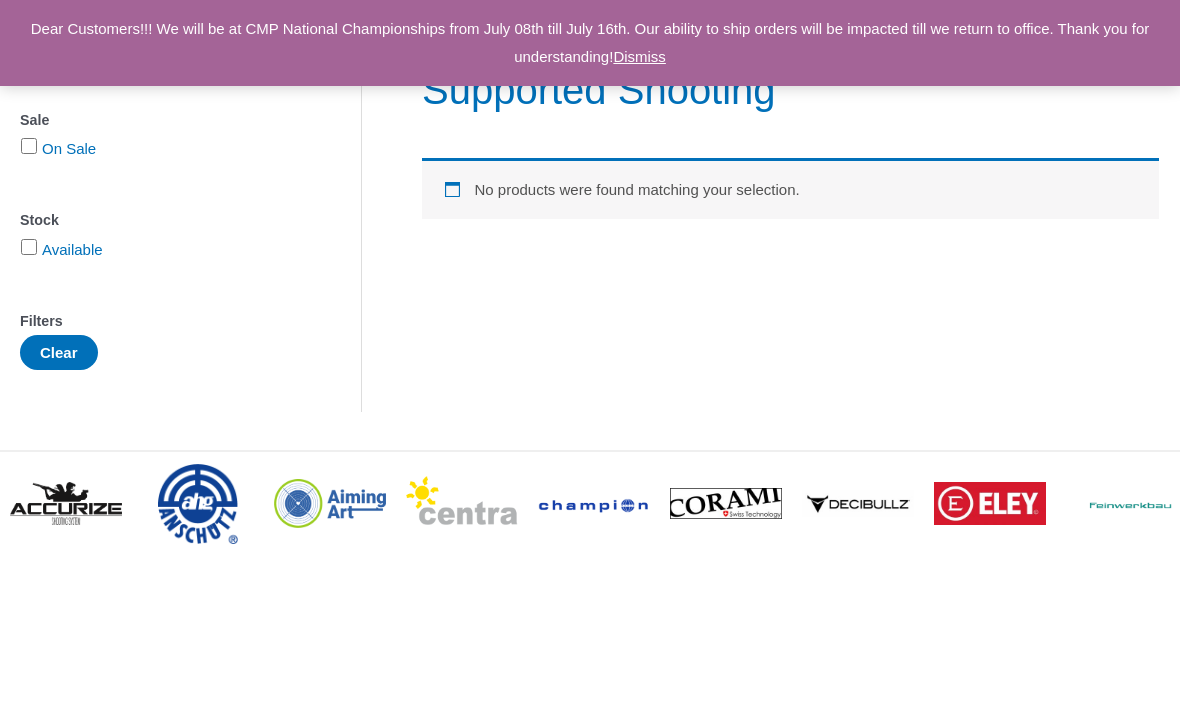 scroll, scrollTop: 269, scrollLeft: 0, axis: vertical 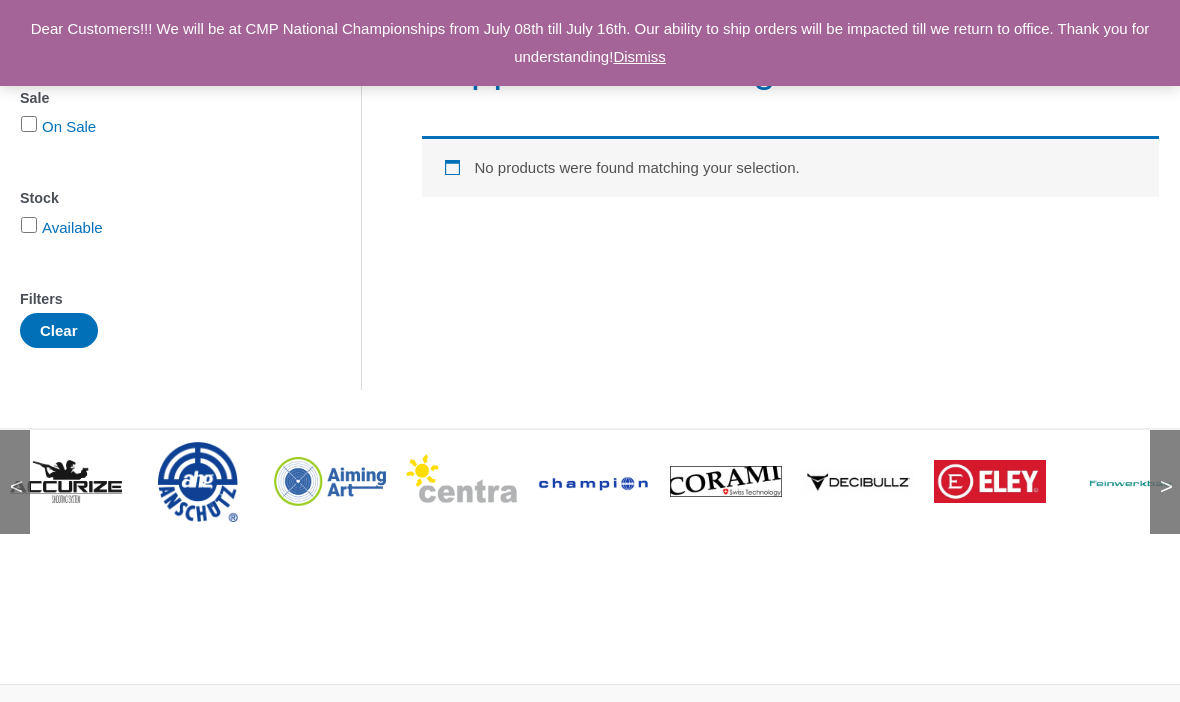 click at bounding box center (330, 481) 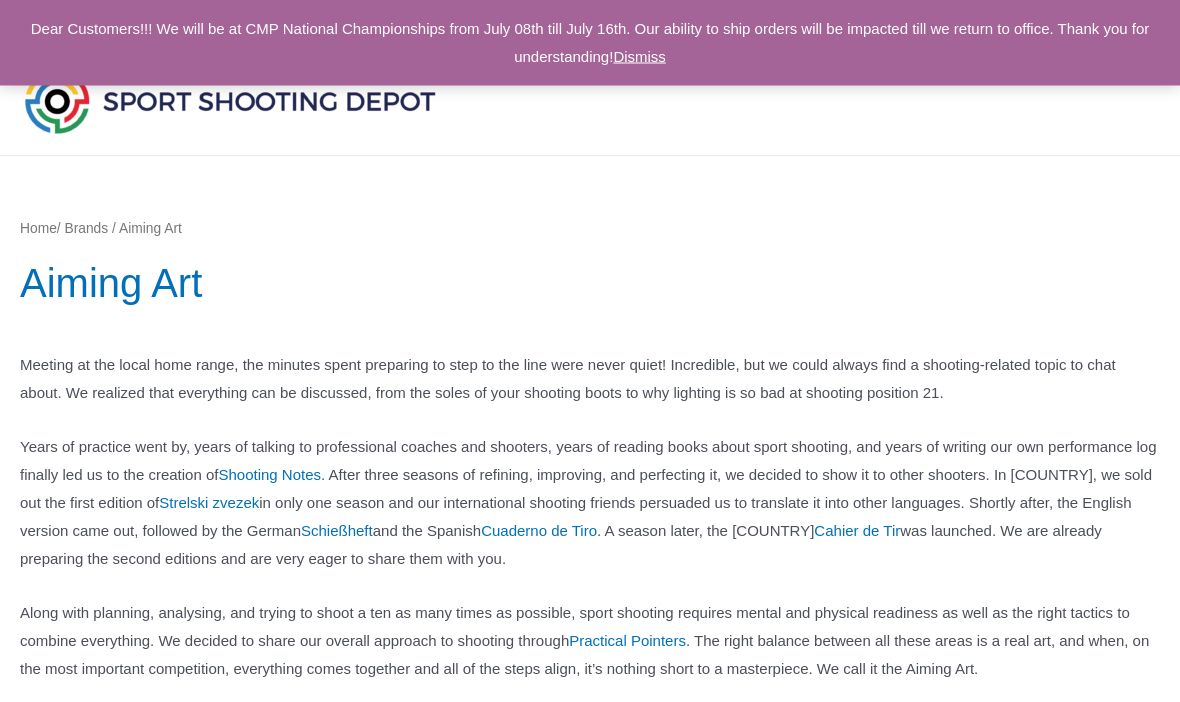 scroll, scrollTop: 0, scrollLeft: 0, axis: both 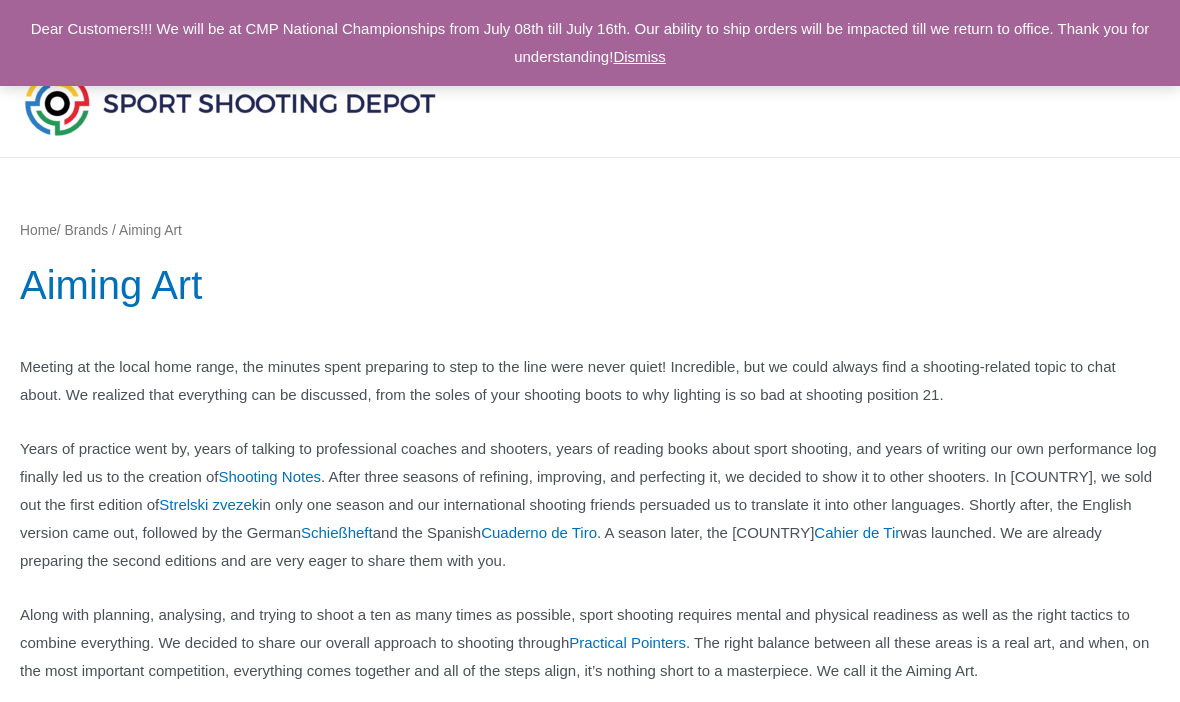 click at bounding box center (230, 103) 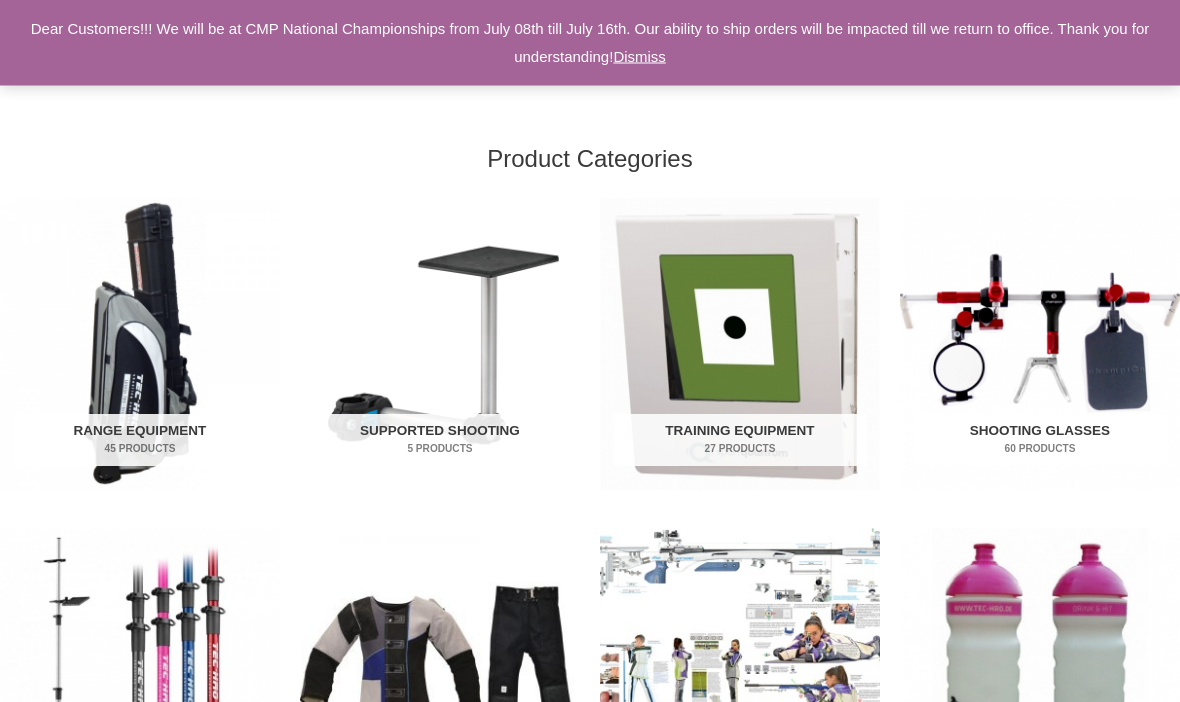 scroll, scrollTop: 533, scrollLeft: 0, axis: vertical 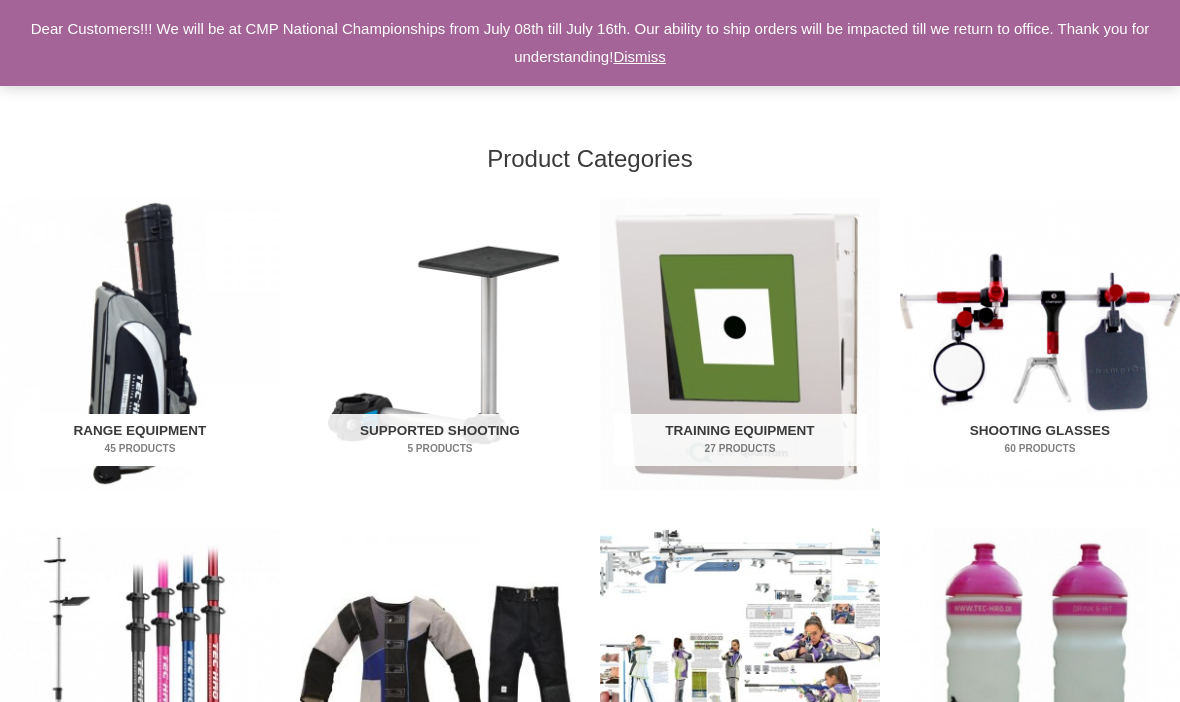 click at bounding box center [140, 344] 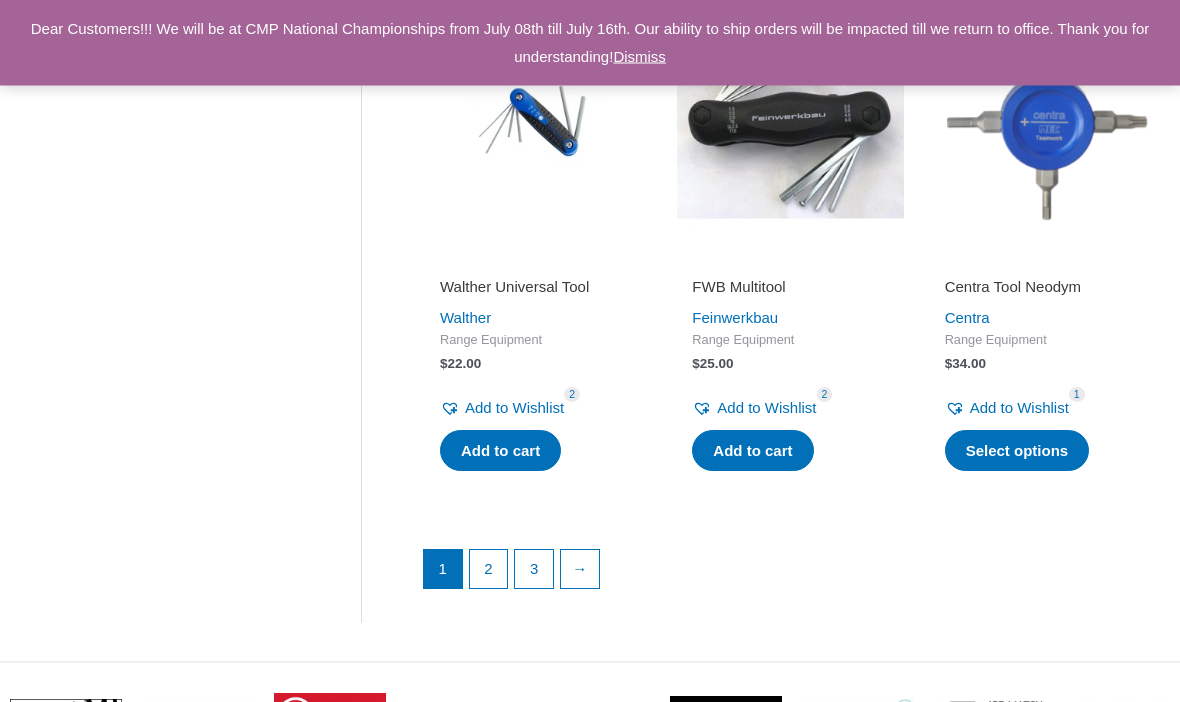 scroll, scrollTop: 2702, scrollLeft: 0, axis: vertical 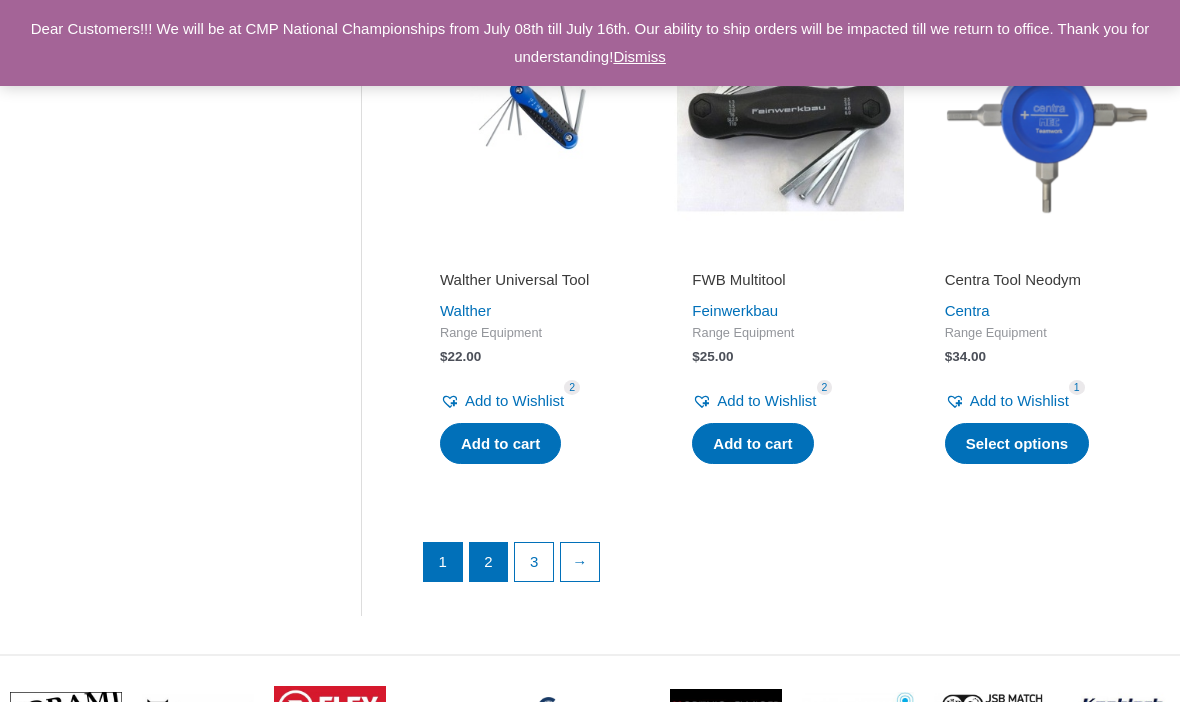 click on "2" at bounding box center [489, 562] 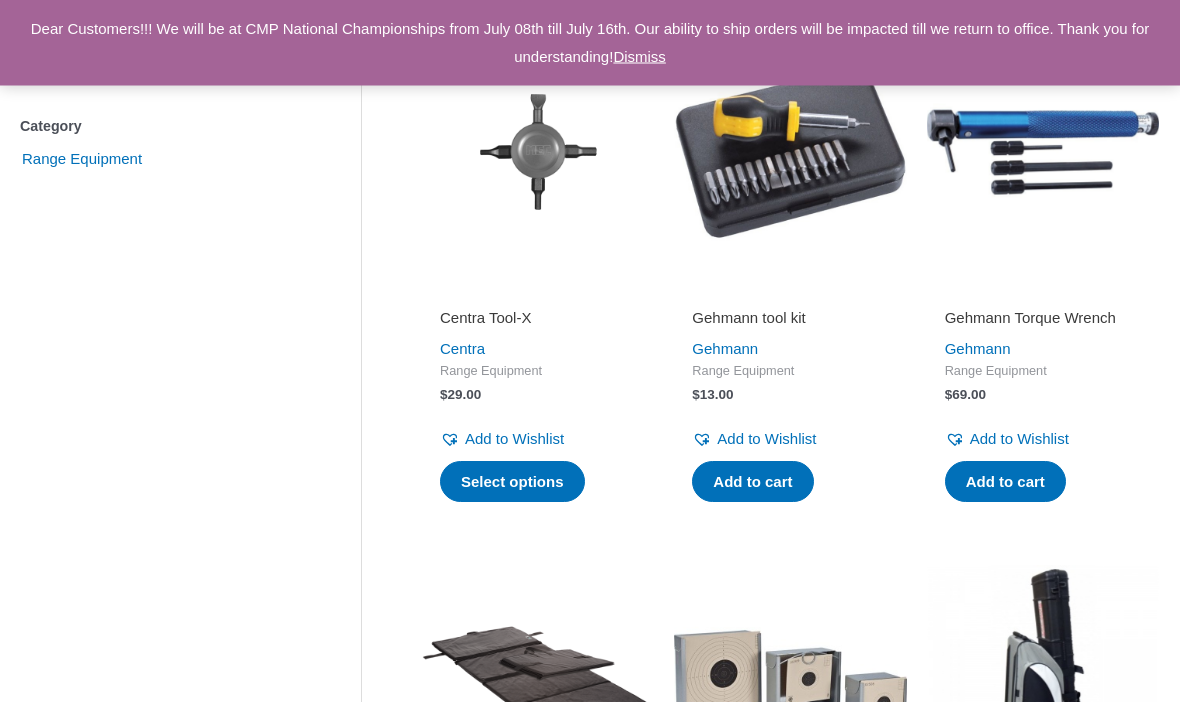 scroll, scrollTop: 402, scrollLeft: 0, axis: vertical 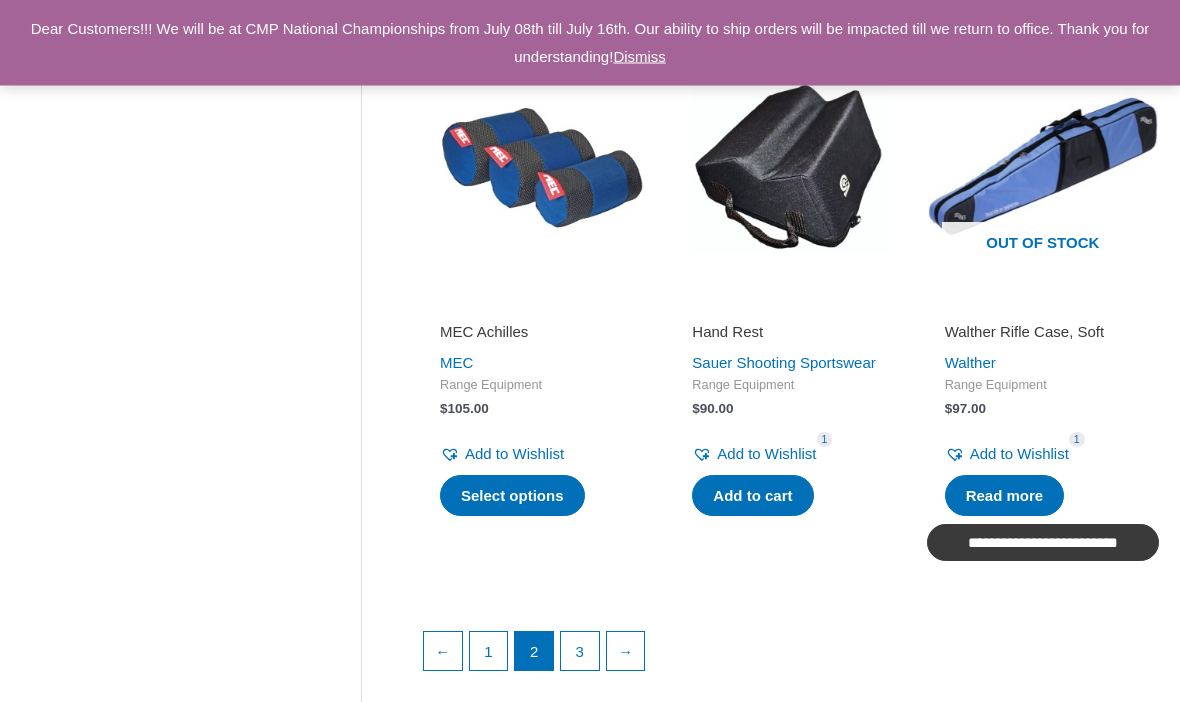 click on "**********" at bounding box center [1043, 543] 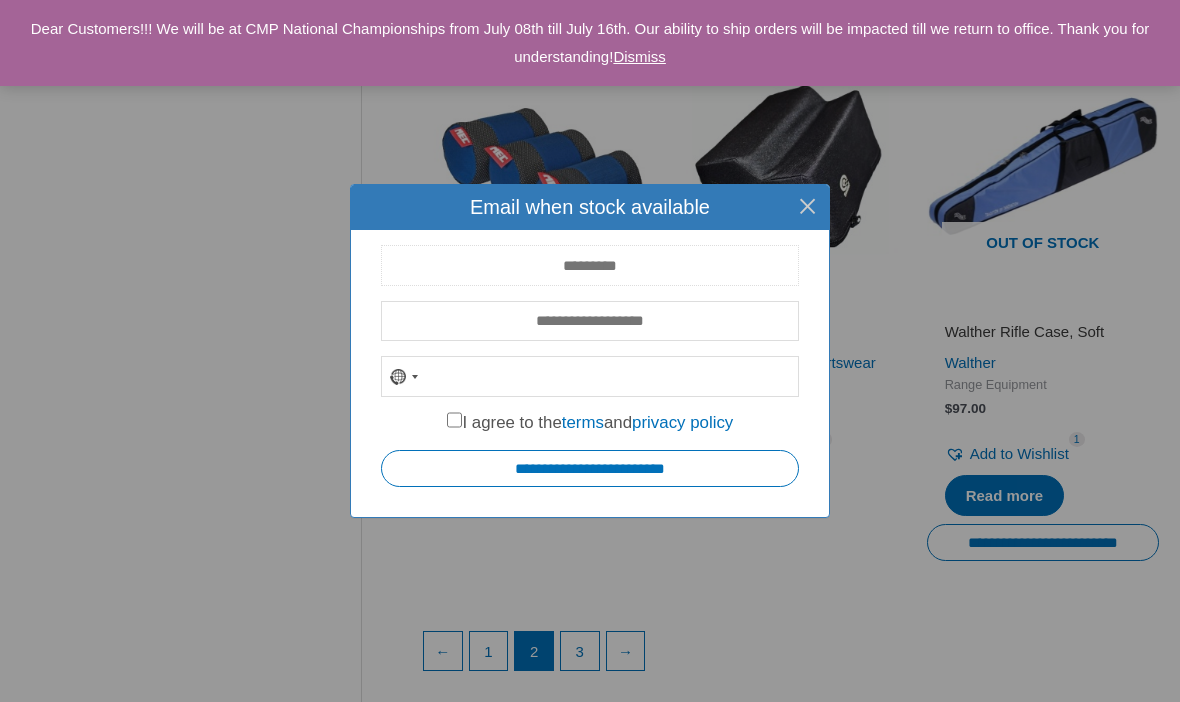 click at bounding box center [590, 265] 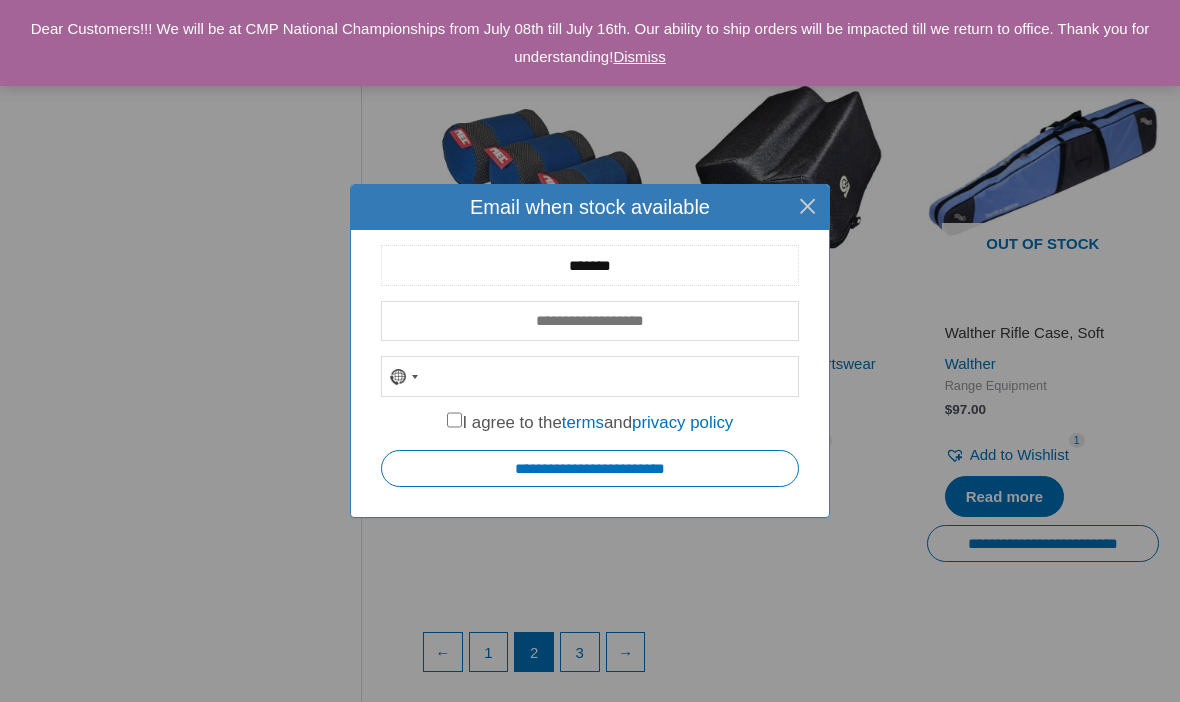 type on "*******" 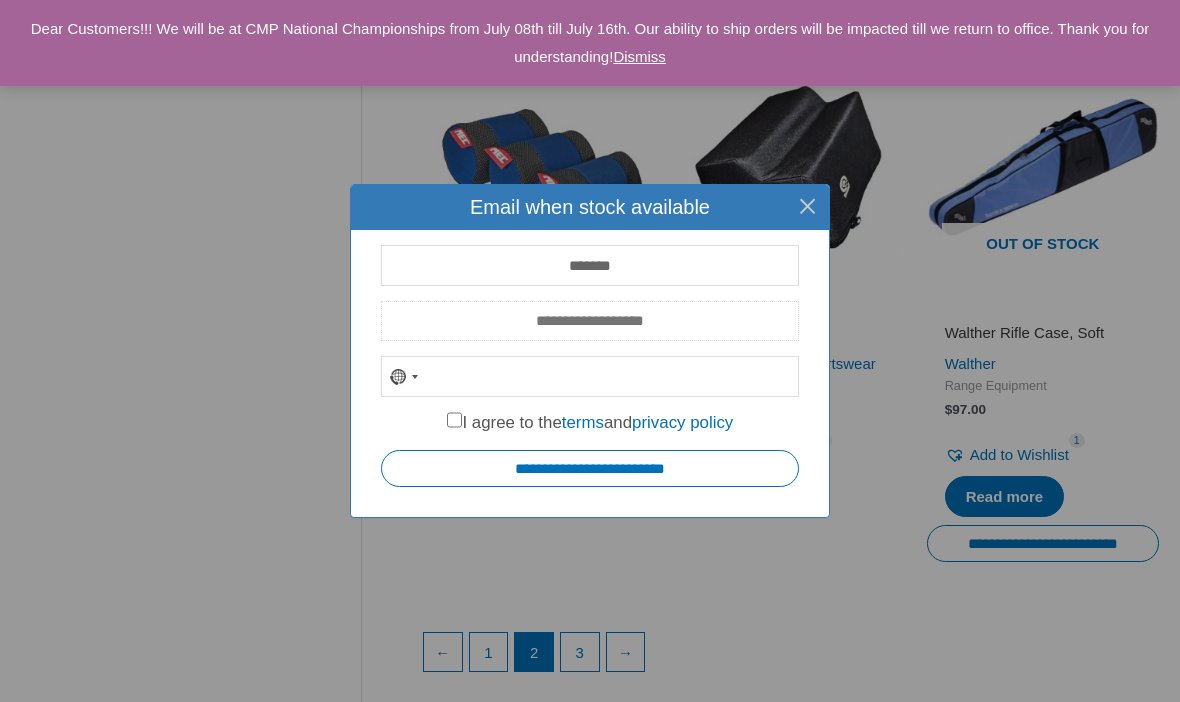 click at bounding box center [590, 321] 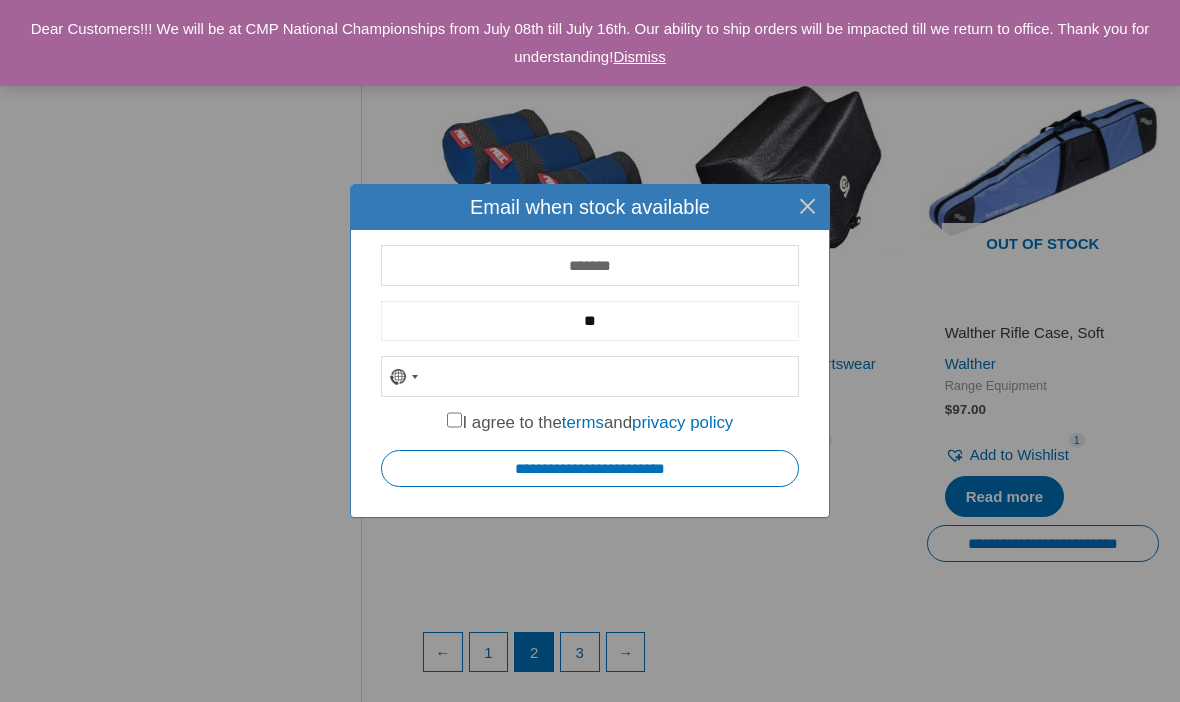 type on "*" 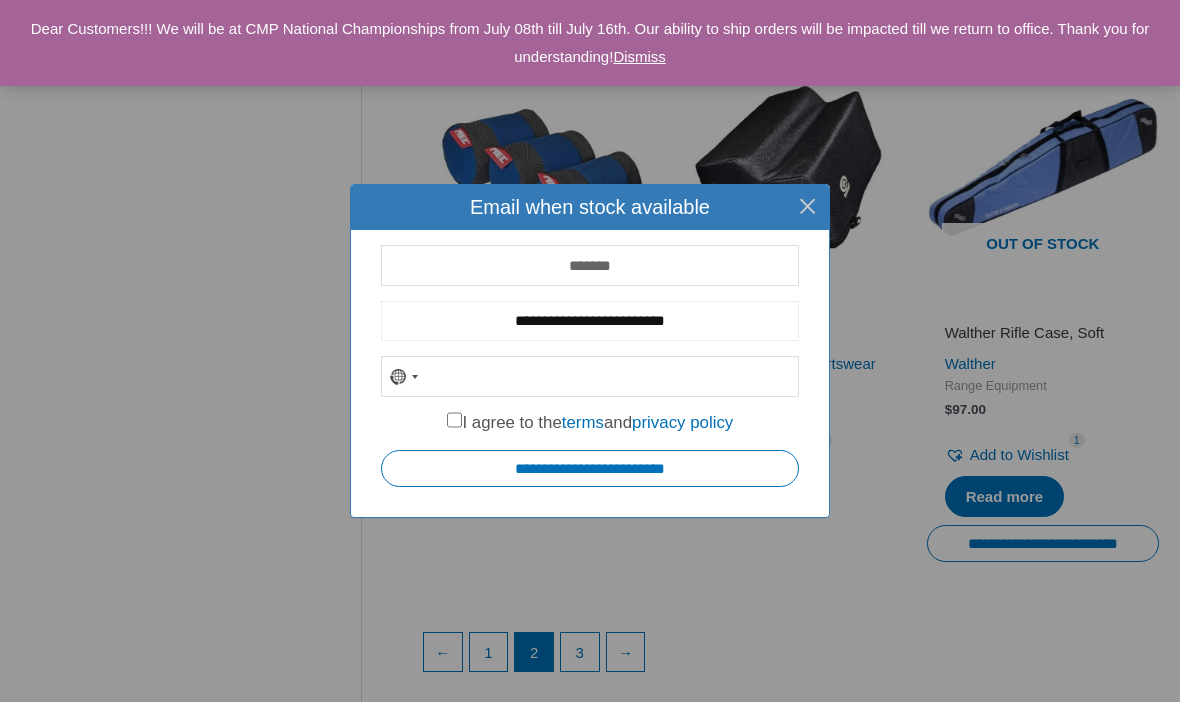 type on "**********" 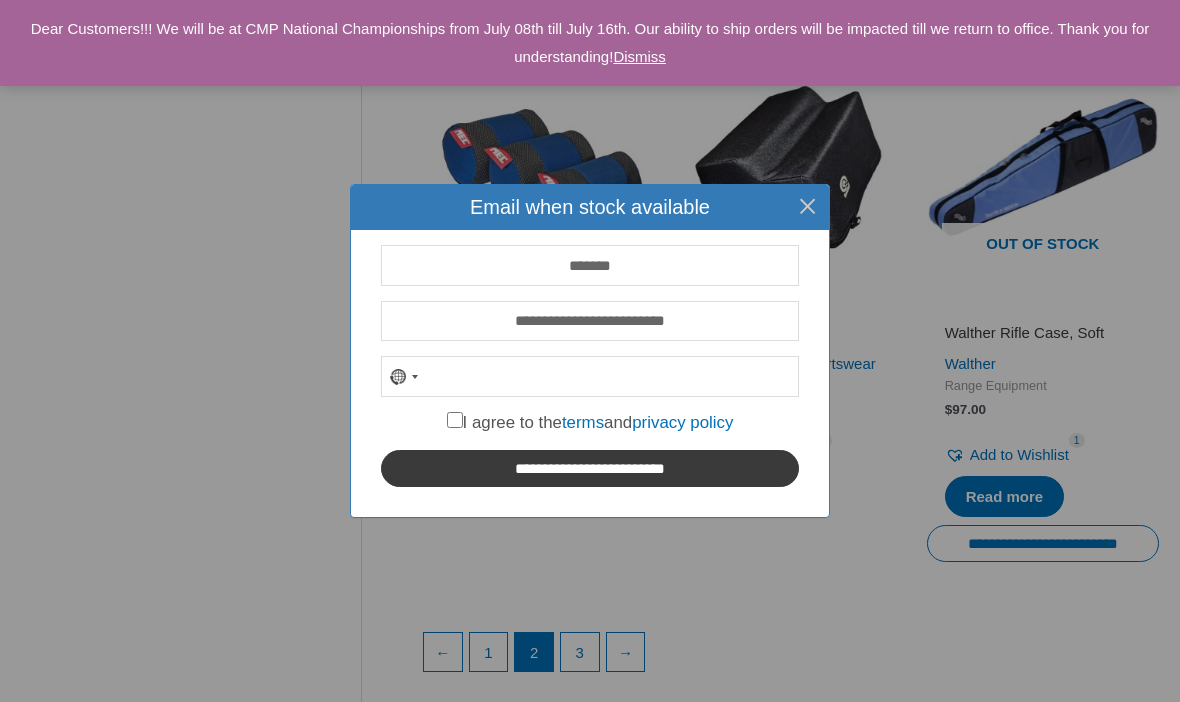 click on "**********" at bounding box center (590, 468) 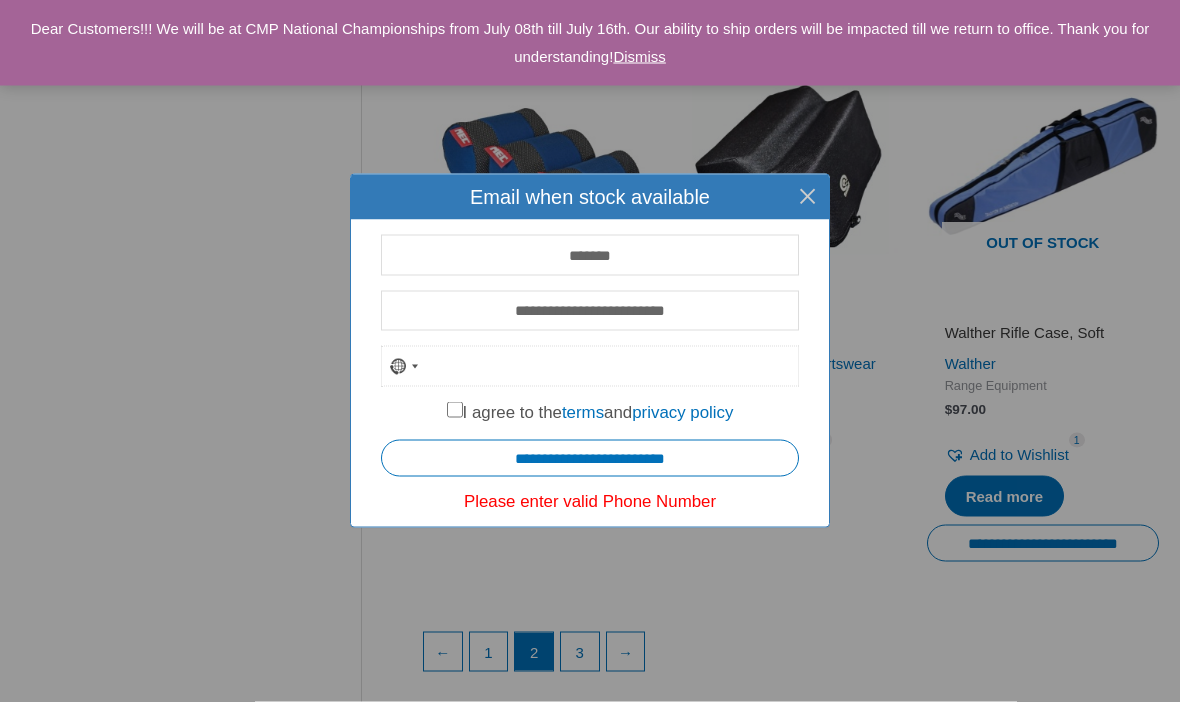 click at bounding box center (590, 366) 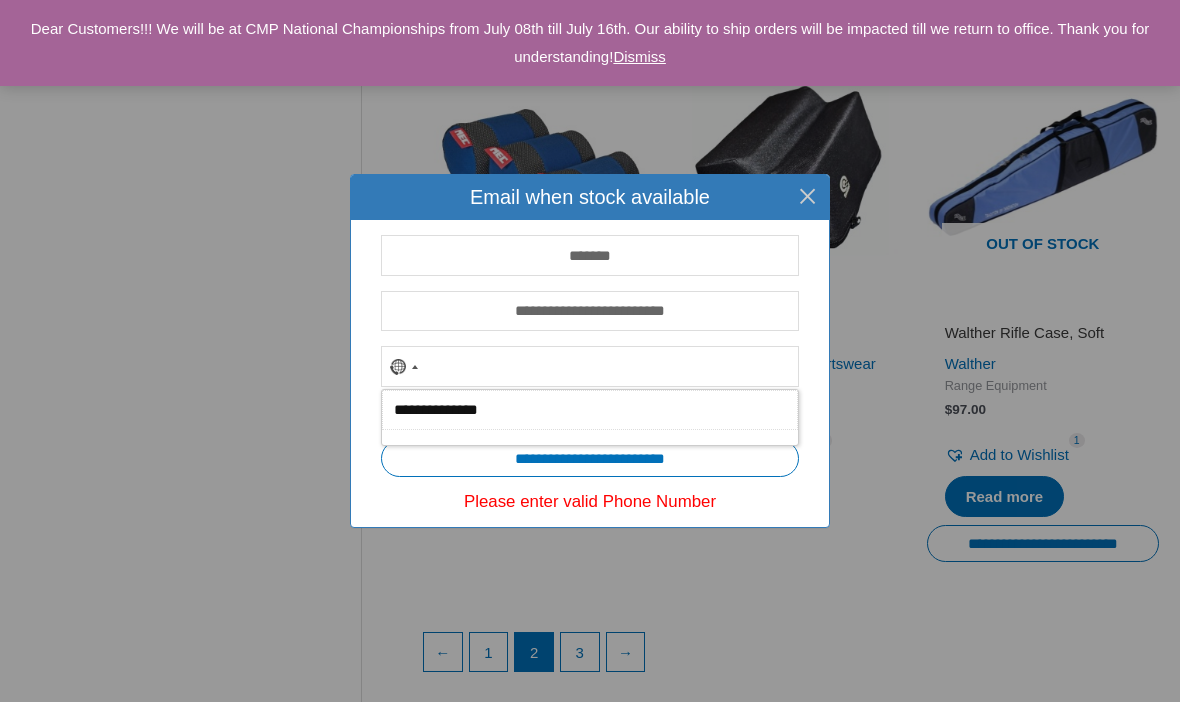 type on "**********" 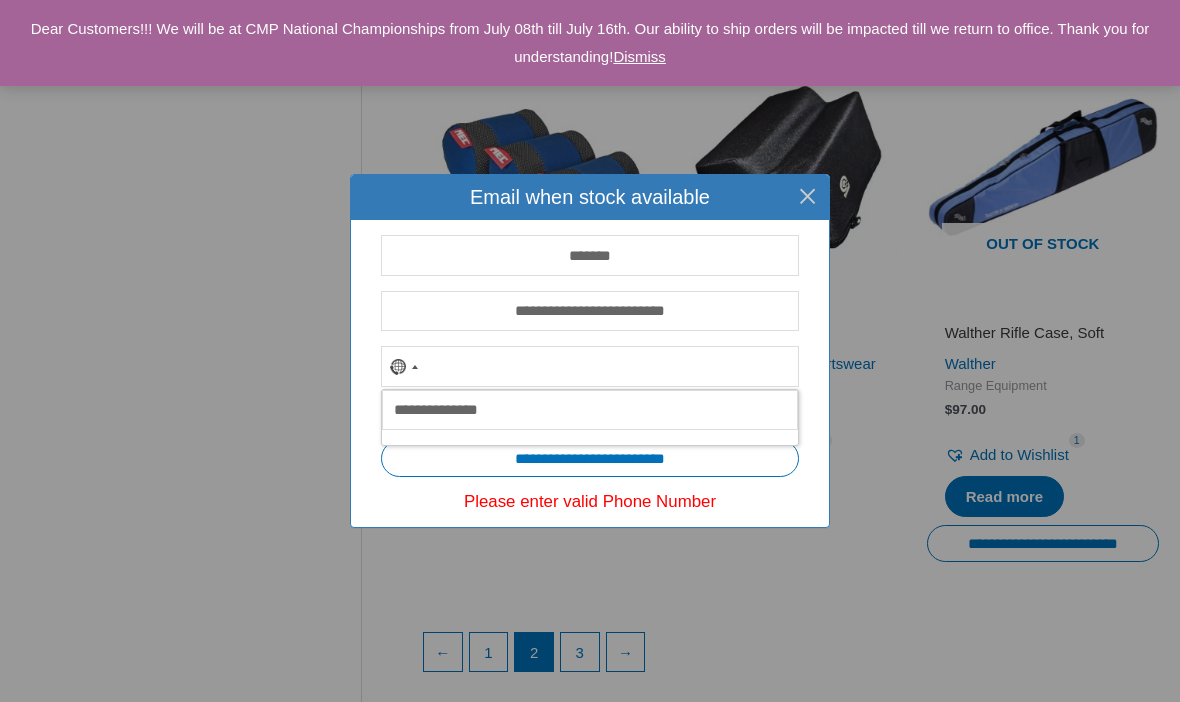 click on "**********" at bounding box center [590, 351] 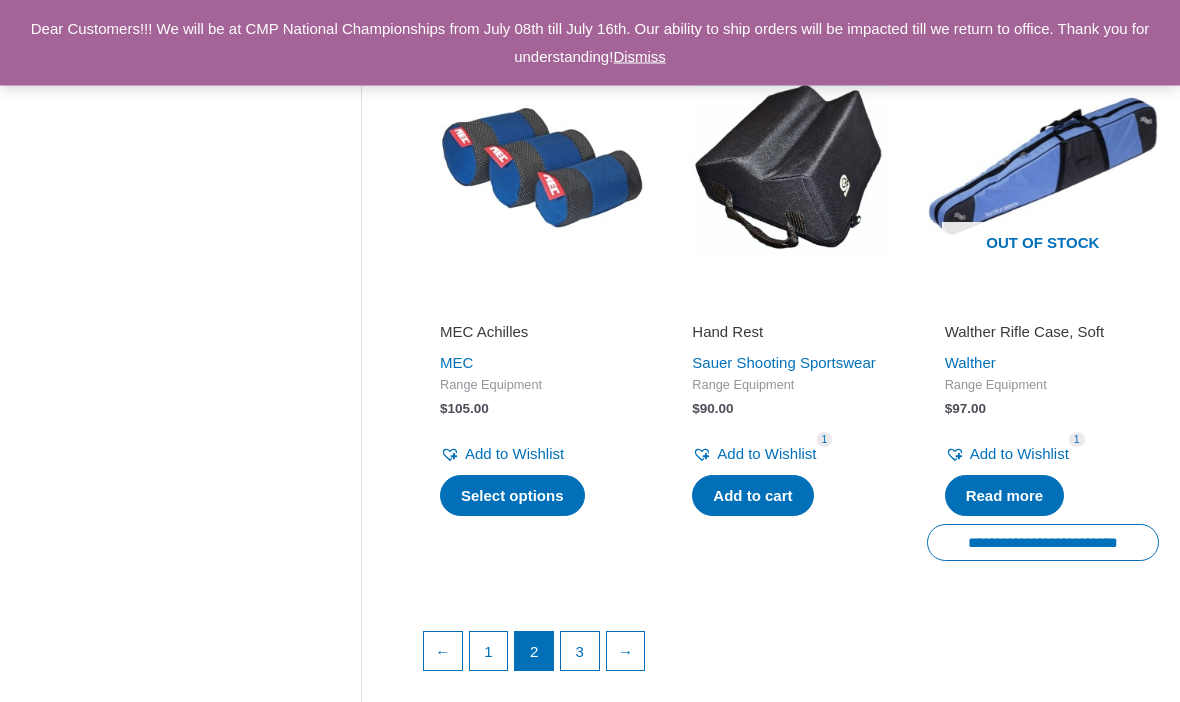 scroll, scrollTop: 2727, scrollLeft: 0, axis: vertical 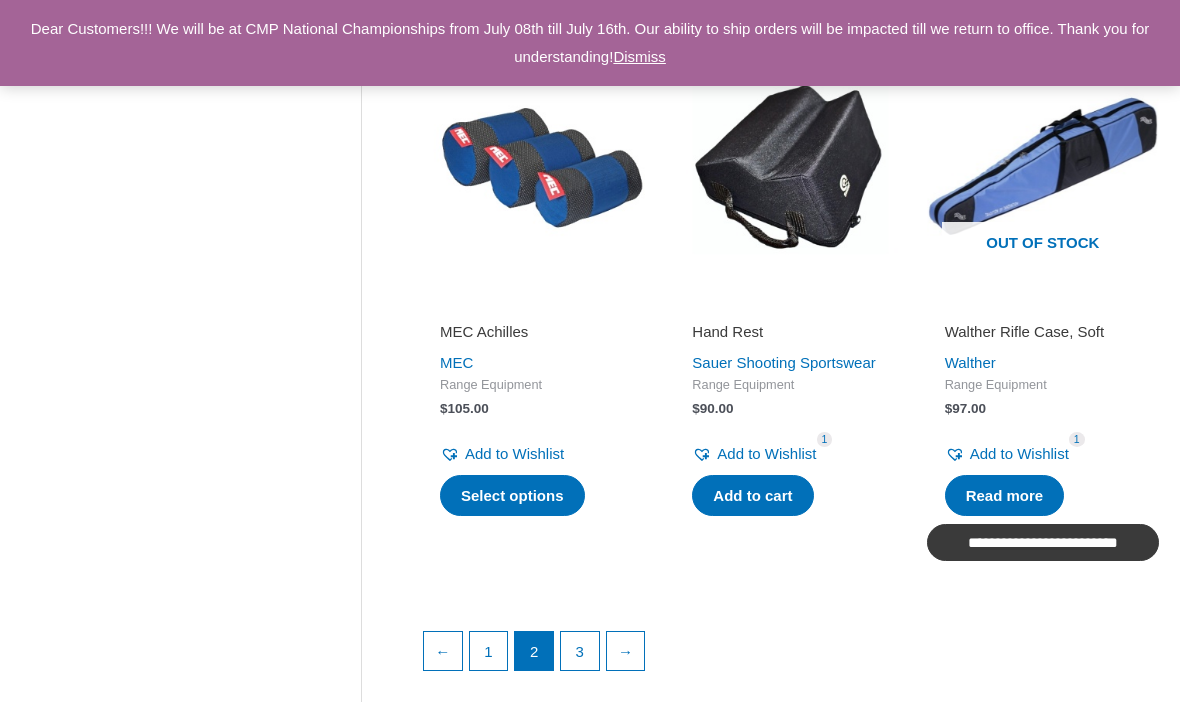 click on "**********" at bounding box center [1043, 542] 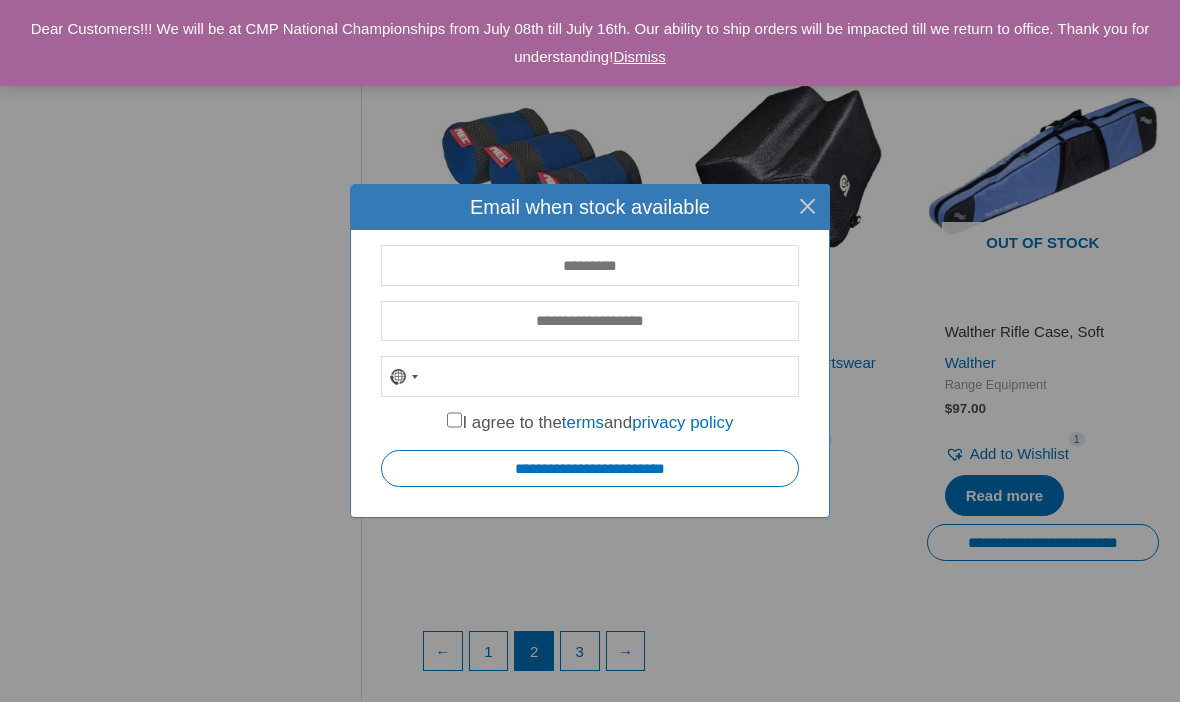click on "No country selected [COUNTRY_CODE] results found Afghanistan +[PHONE] Åland Islands +[PHONE] Albania +[PHONE] Algeria +[PHONE] American Samoa +[PHONE] Andorra +[PHONE] Angola +[PHONE] Anguilla +[PHONE] Antigua & Barbuda +[PHONE] Argentina +[PHONE] Armenia +[PHONE] Aruba +[PHONE] Ascension Island +[PHONE] Australia +[PHONE] Austria +[PHONE] Azerbaijan +[PHONE] Bahamas +[PHONE] Bahrain +[PHONE] Bangladesh +[PHONE] Barbados +[PHONE] Belarus +[PHONE] Belgium +[PHONE] Belize +[PHONE] Benin +[PHONE] Bermuda +[PHONE] Bhutan +[PHONE] Bolivia +[PHONE] Bosnia & Herzegovina +[PHONE] Botswana +[PHONE] Brazil +[PHONE] British Indian Ocean Territory +[PHONE] British Virgin Islands +[PHONE] Brunei +[PHONE] Bulgaria +[PHONE] Burkina Faso +[PHONE] Burundi +[PHONE] Cambodia +[PHONE] Cameroon +[PHONE] Canada +[PHONE] Cape Verde +[PHONE] Caribbean Netherlands +[PHONE] Cayman Islands +[PHONE] Central African Republic +[PHONE] Chad +[PHONE] Chile +[PHONE] China +[PHONE] Christmas Island +[PHONE] Cocos (Keeling) Islands +[PHONE] Colombia +[PHONE] Comoros +[PHONE] Congo - Brazzaville +[PHONE] Congo - Kinshasa +[PHONE] Cook Islands +[PHONE] Costa Rica +[PHONE] Côte d’Ivoire +[PHONE] Croatia +[PHONE] Cuba +[PHONE] Curaçao +[PHONE] +[PHONE]" at bounding box center (590, 373) 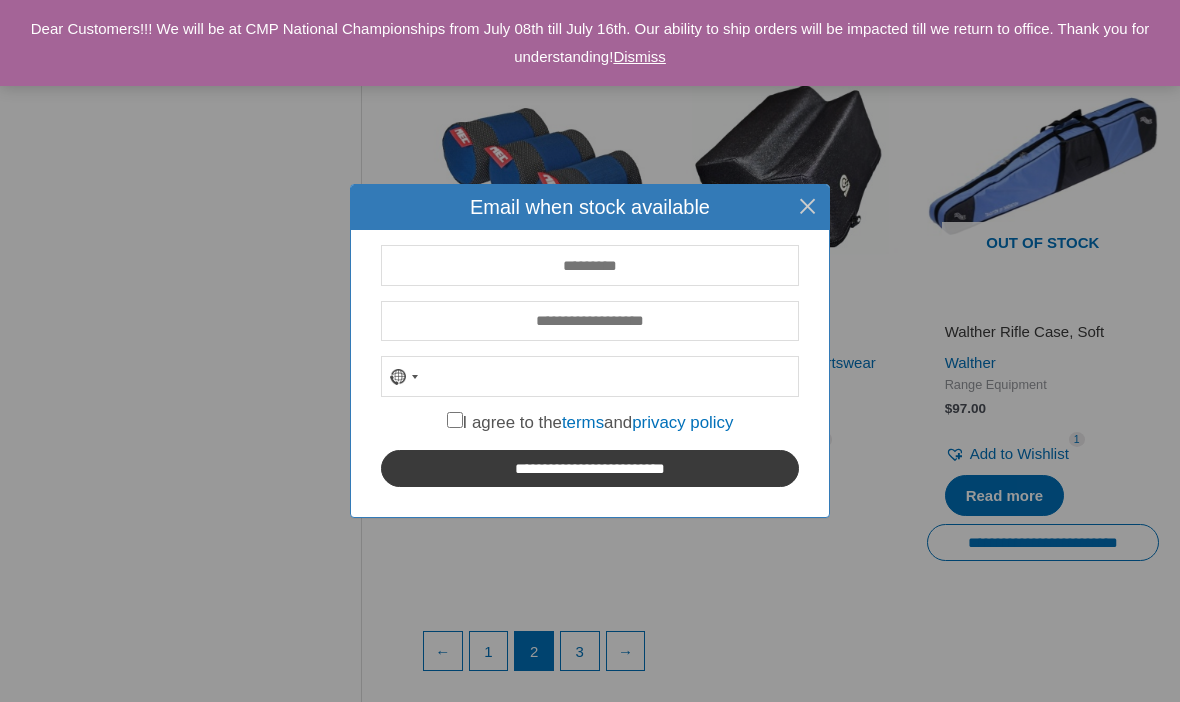 click on "**********" at bounding box center [590, 468] 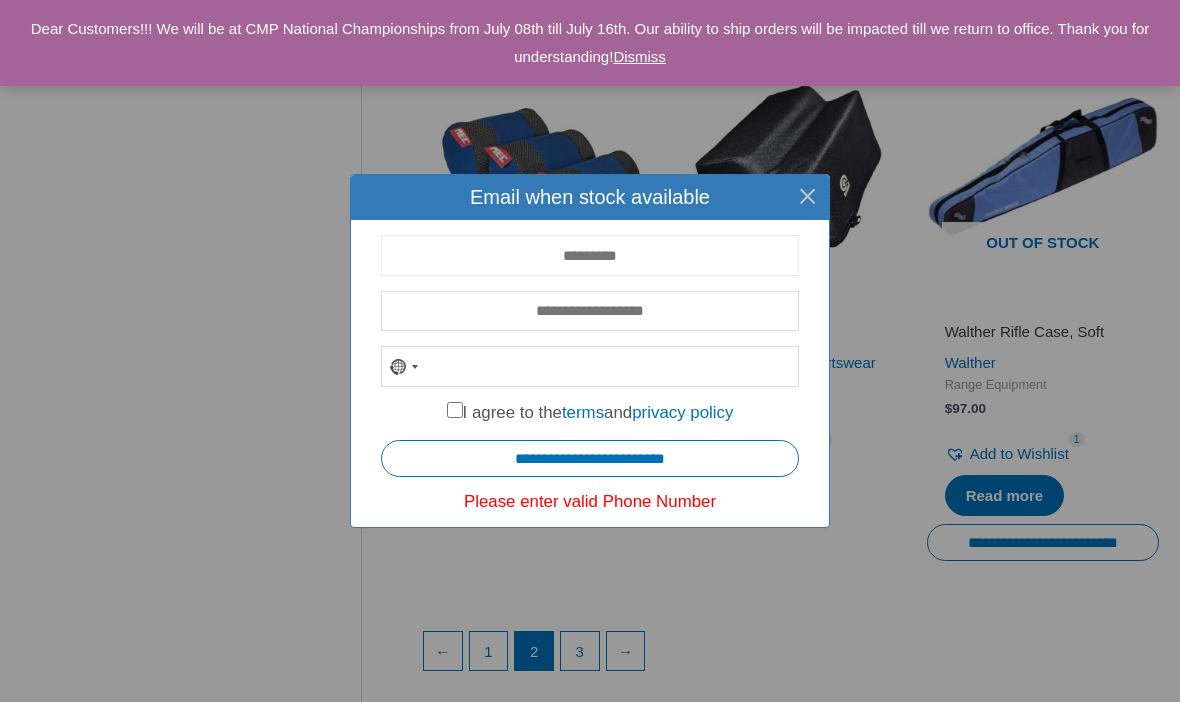 click at bounding box center [590, 255] 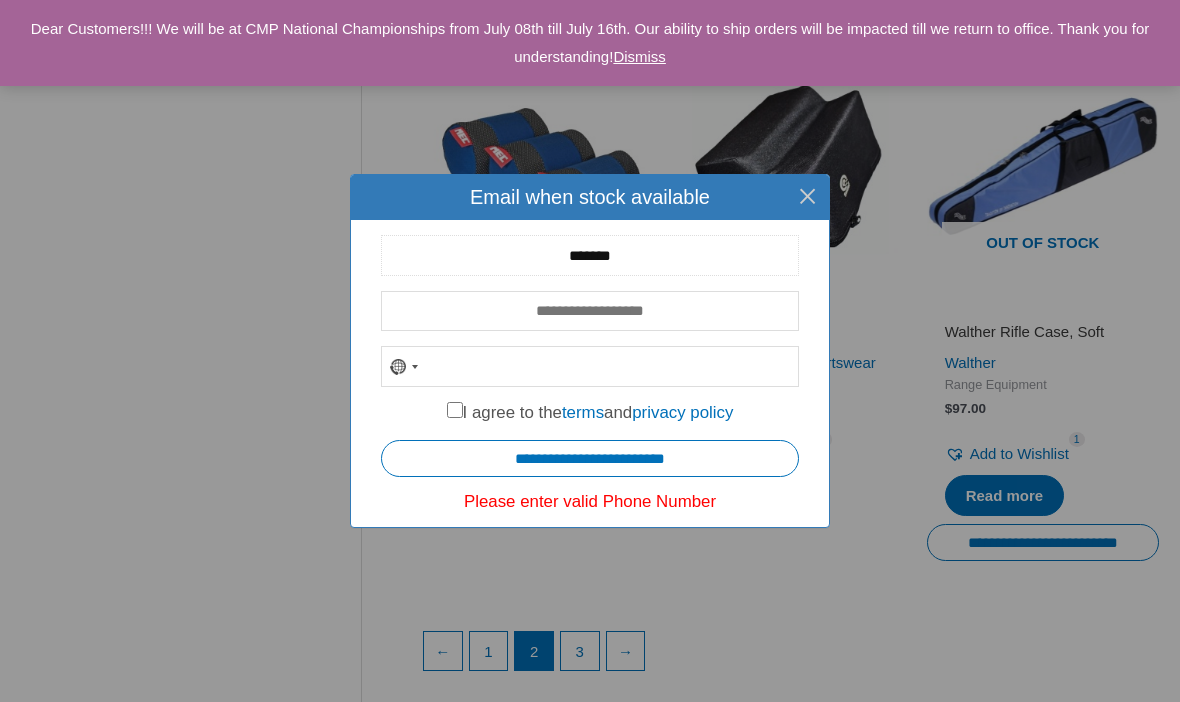 type on "*******" 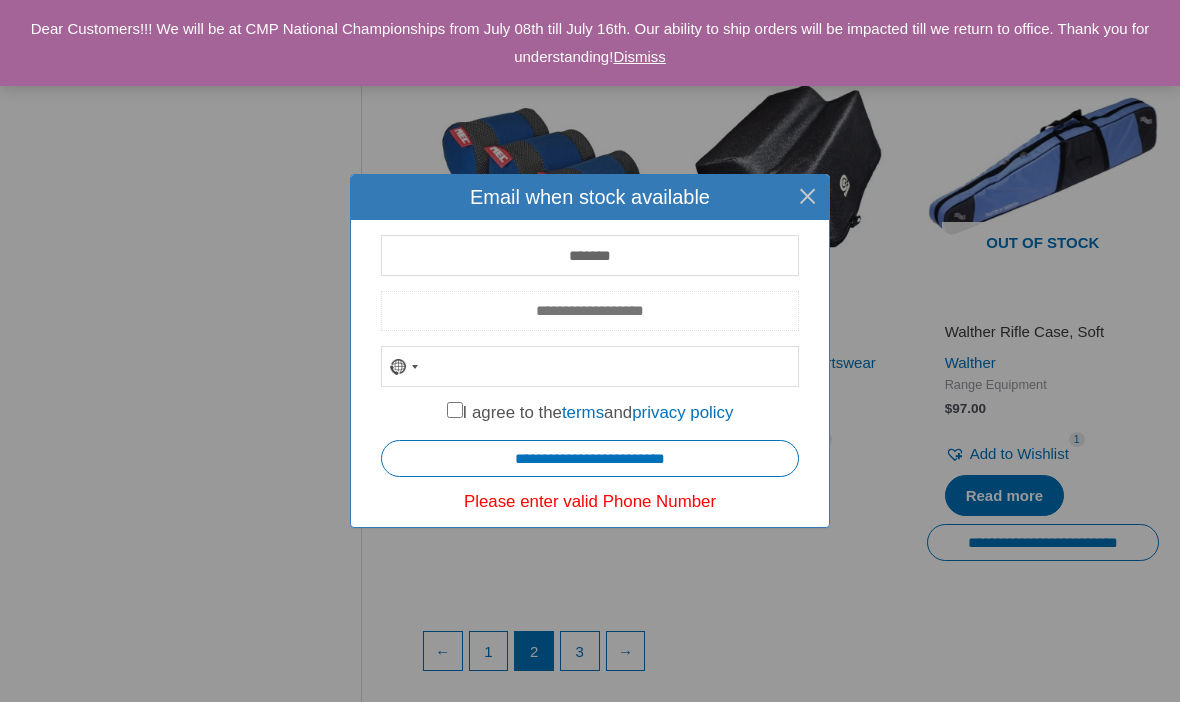 click at bounding box center (590, 311) 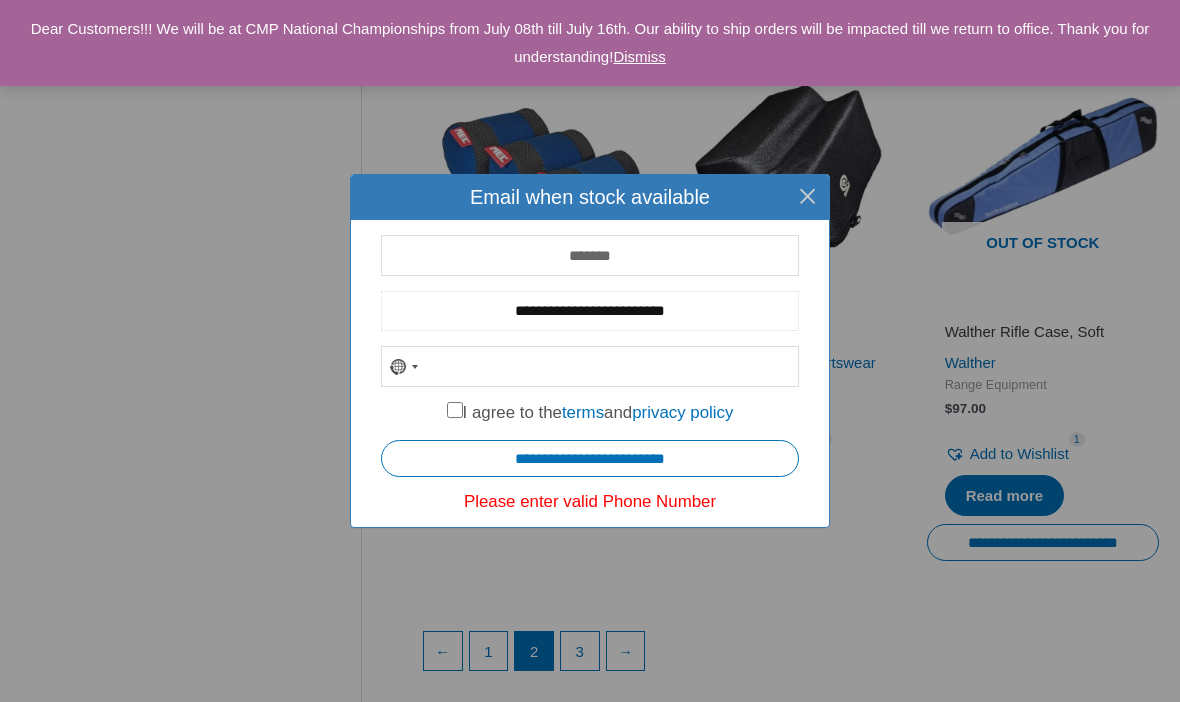 type on "**********" 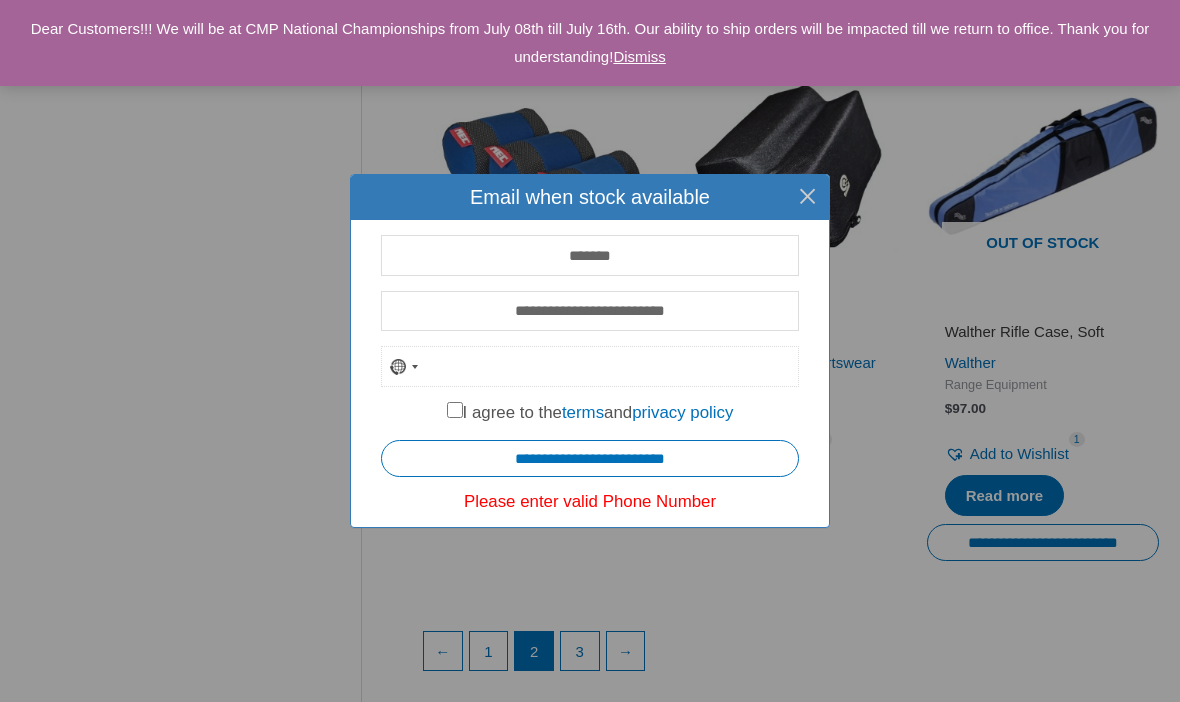 click at bounding box center (590, 366) 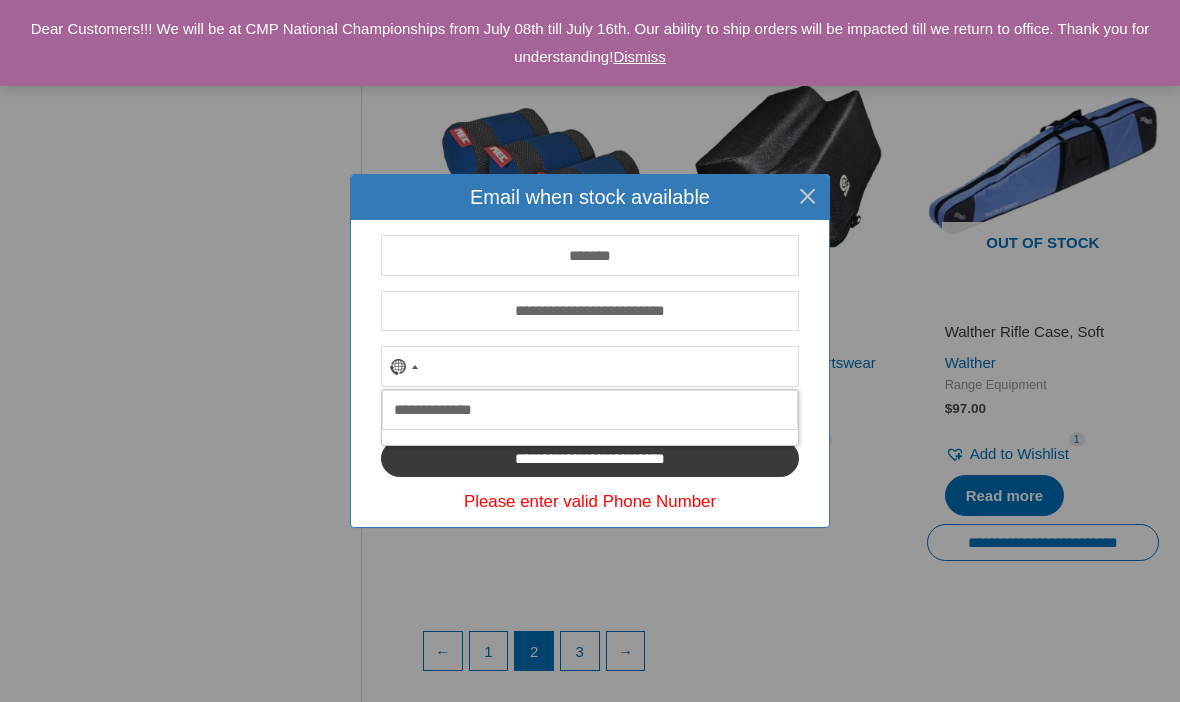 click on "**********" at bounding box center [590, 458] 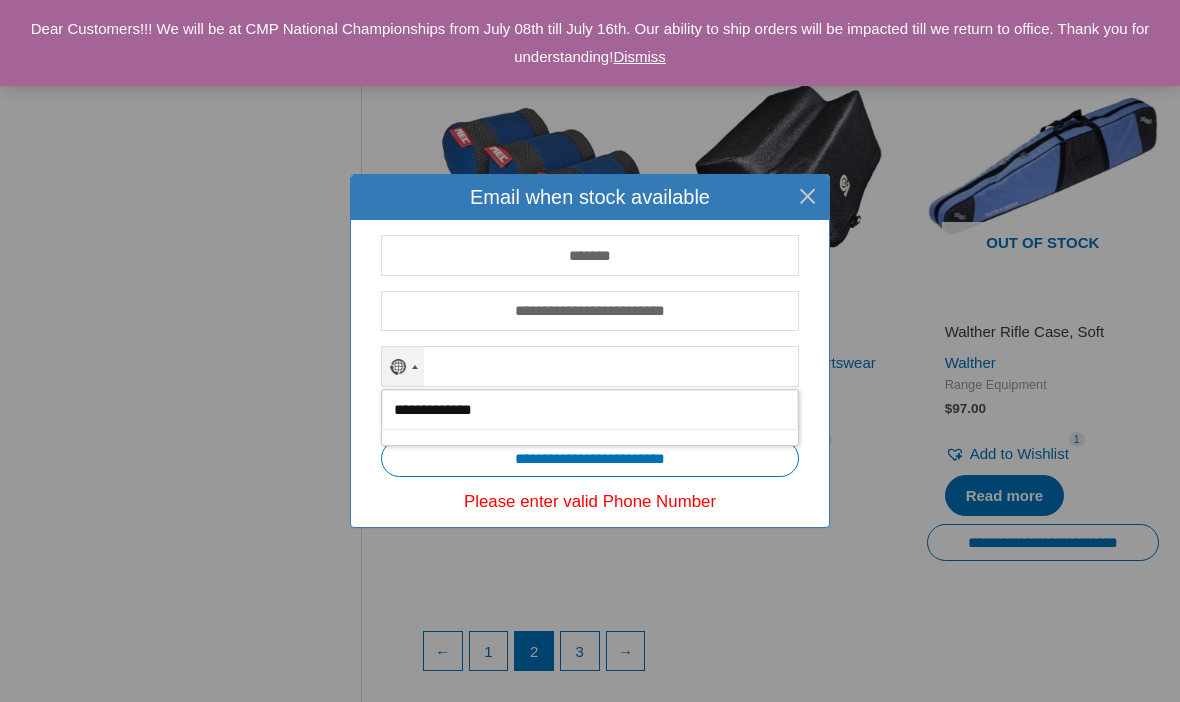 click on "**********" at bounding box center (590, 410) 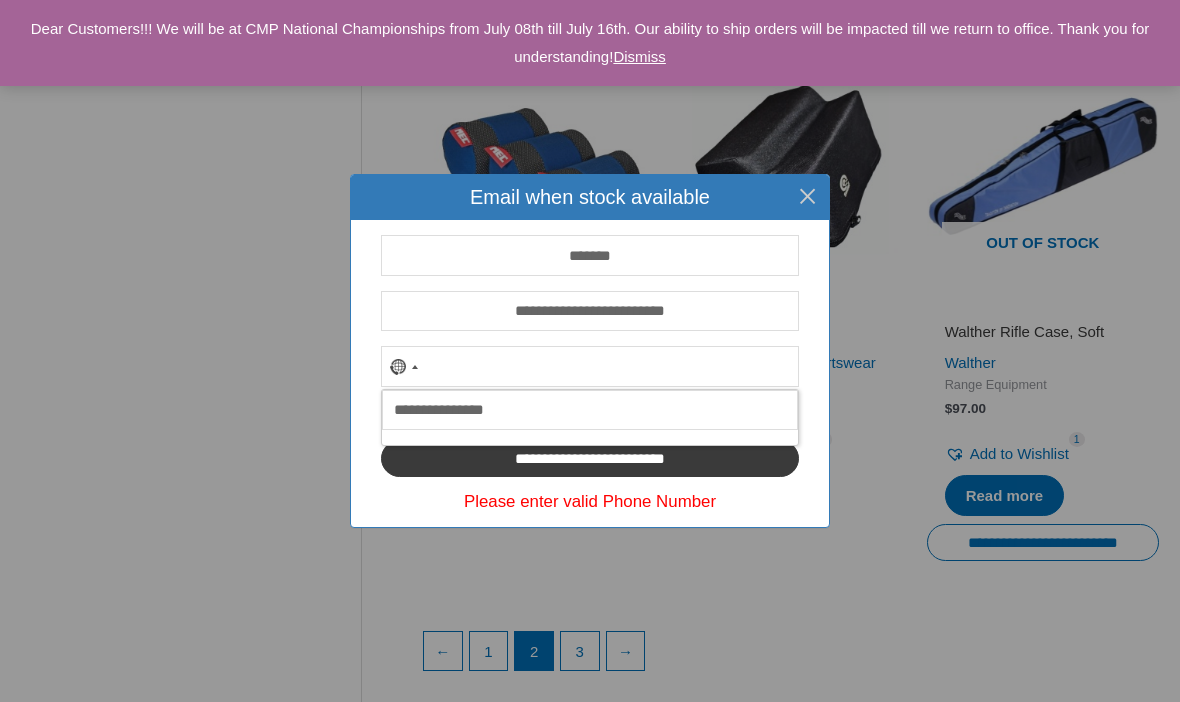 click on "**********" at bounding box center (590, 458) 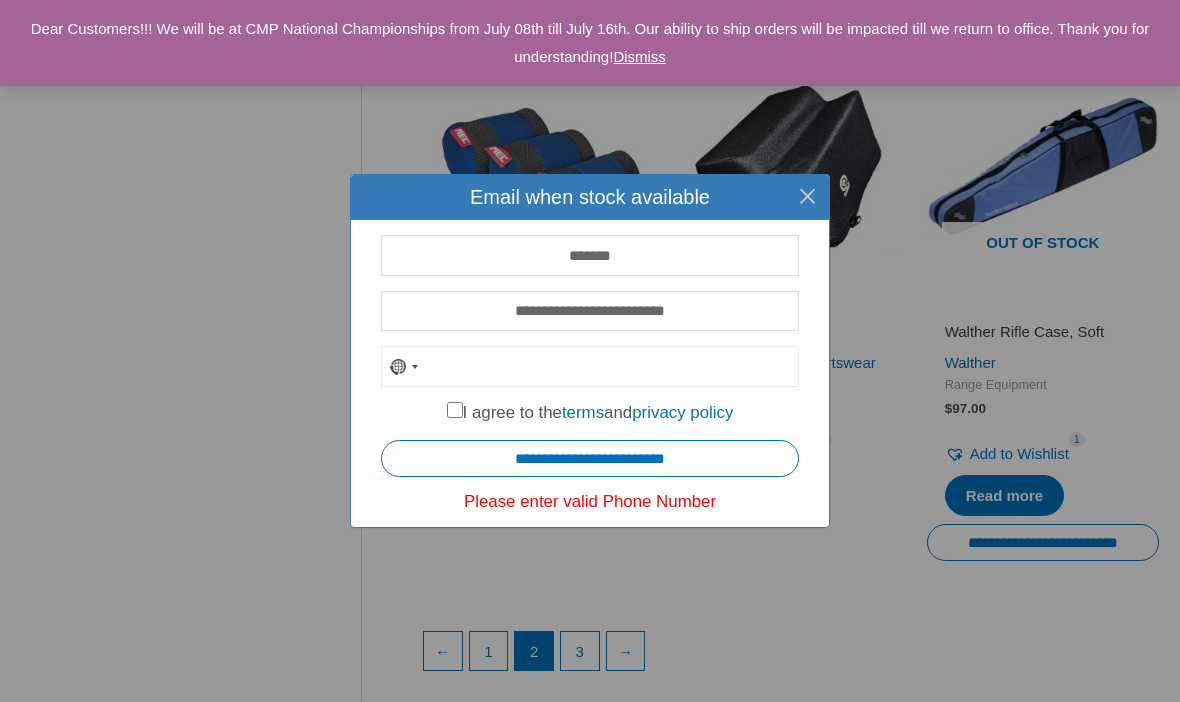 click at bounding box center (590, 366) 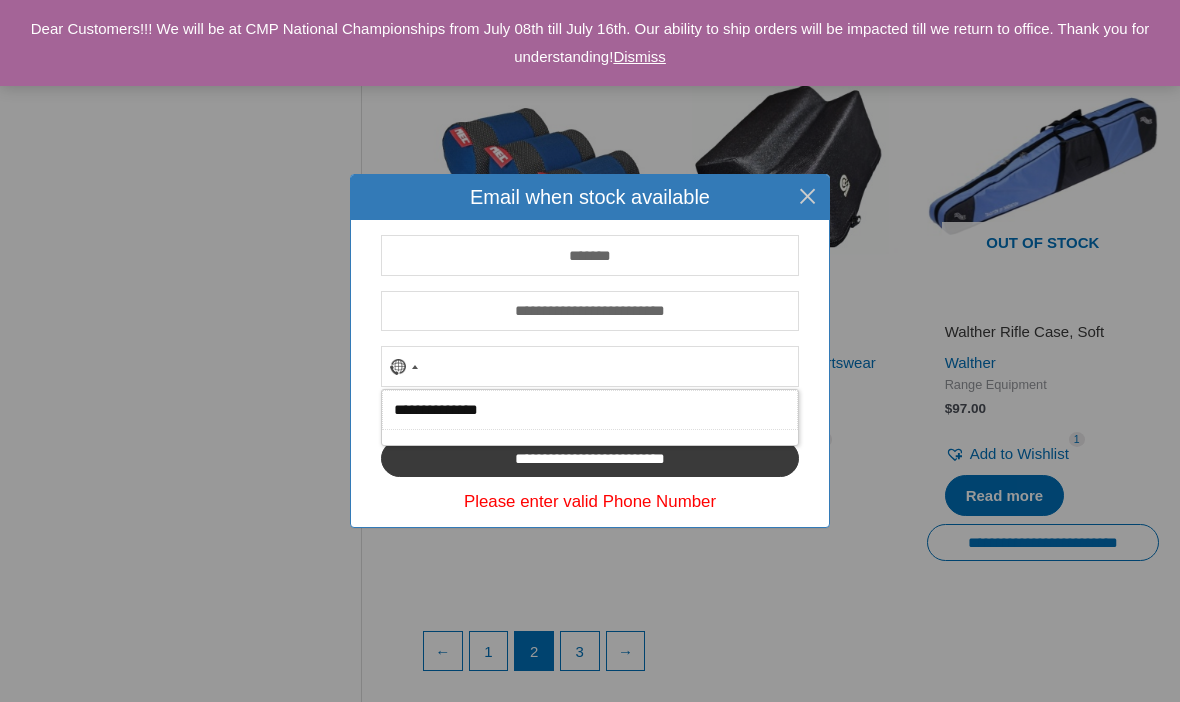 type on "**********" 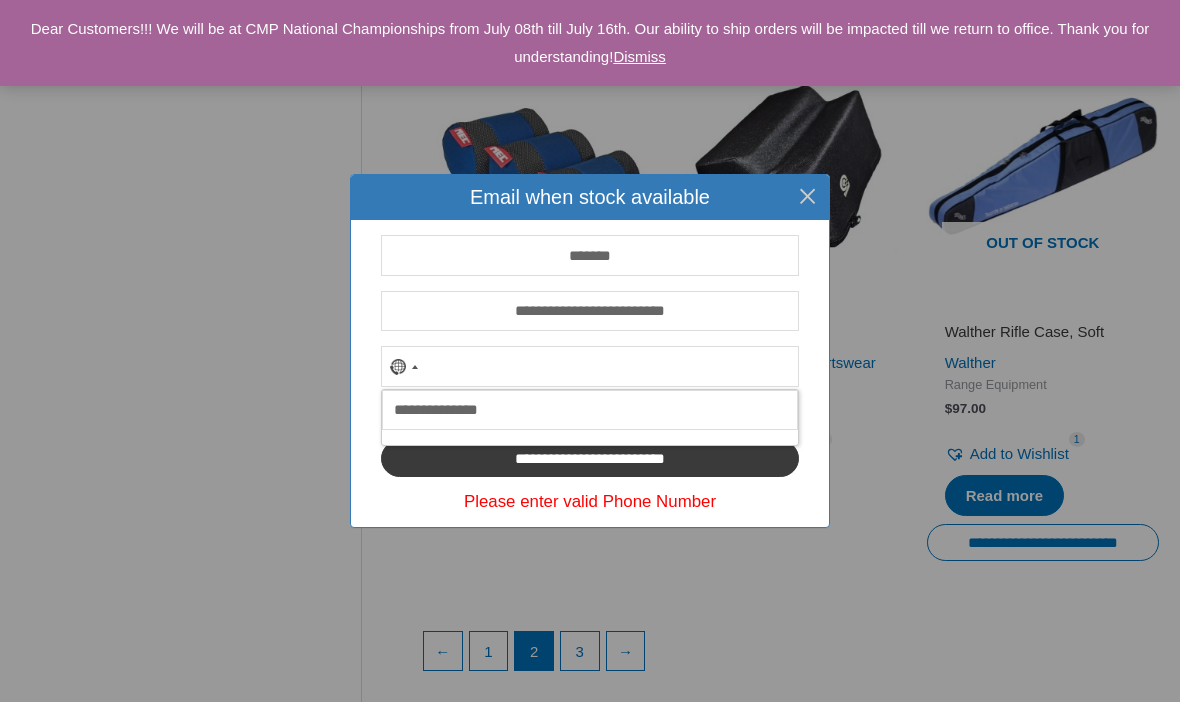click on "**********" at bounding box center [590, 458] 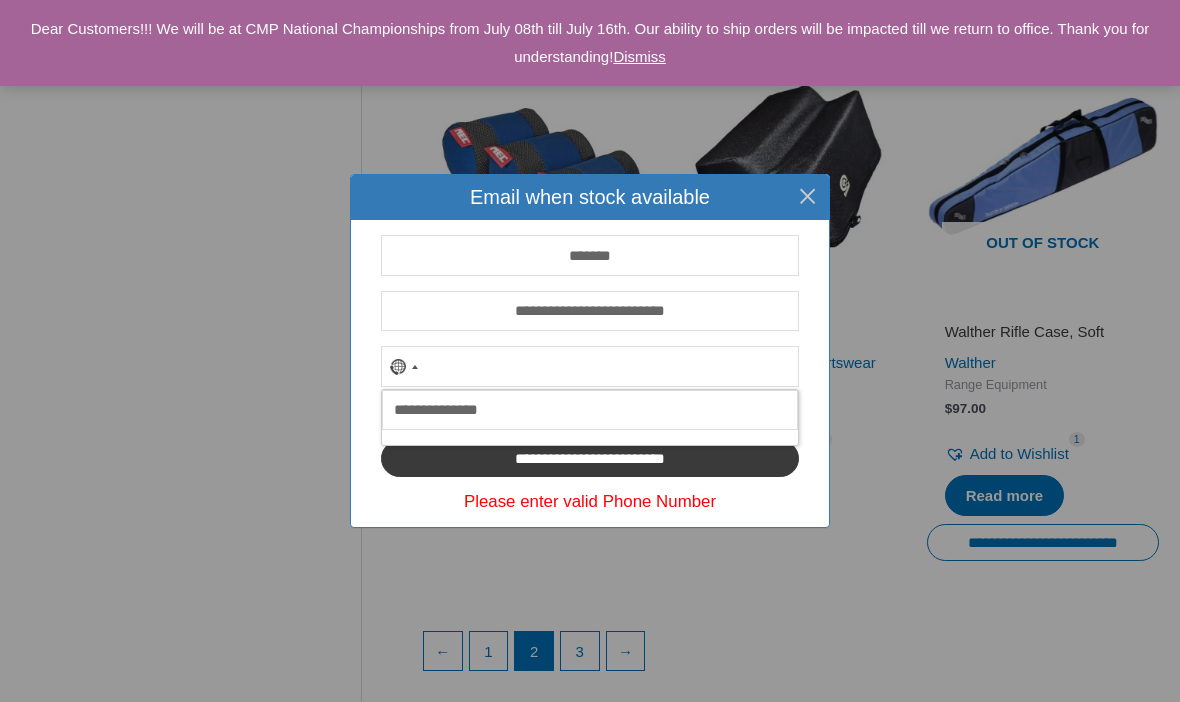 click on "**********" at bounding box center [590, 458] 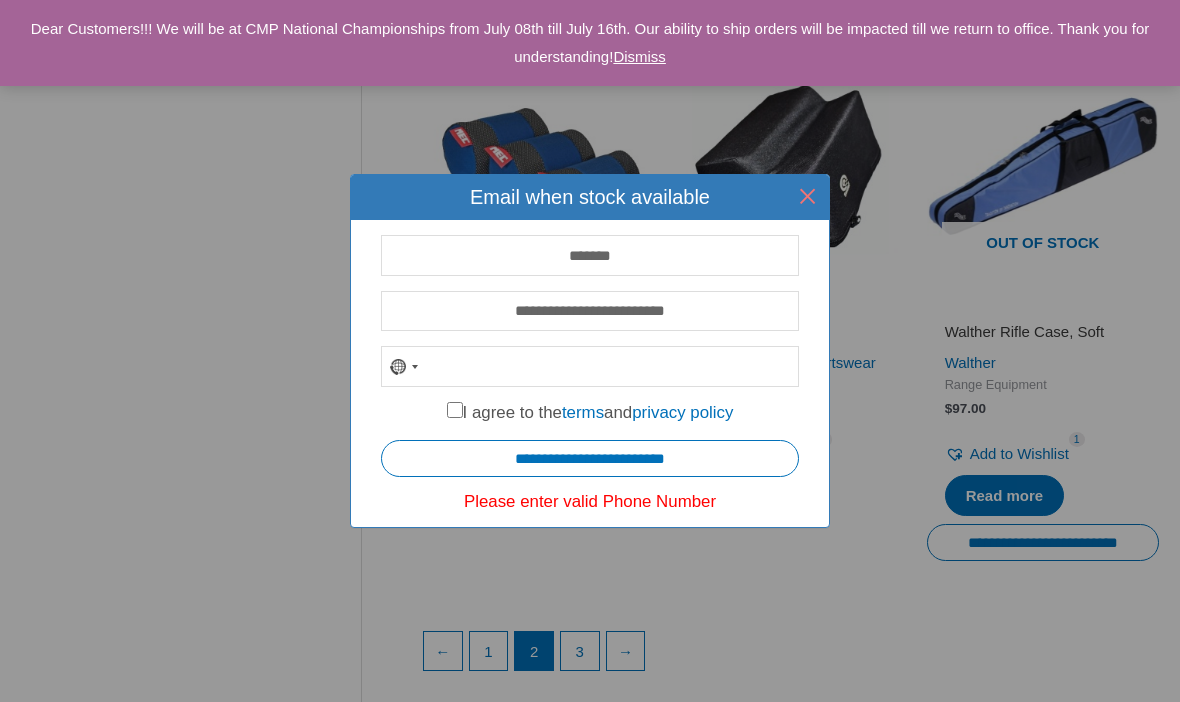 click on "×" at bounding box center (807, 196) 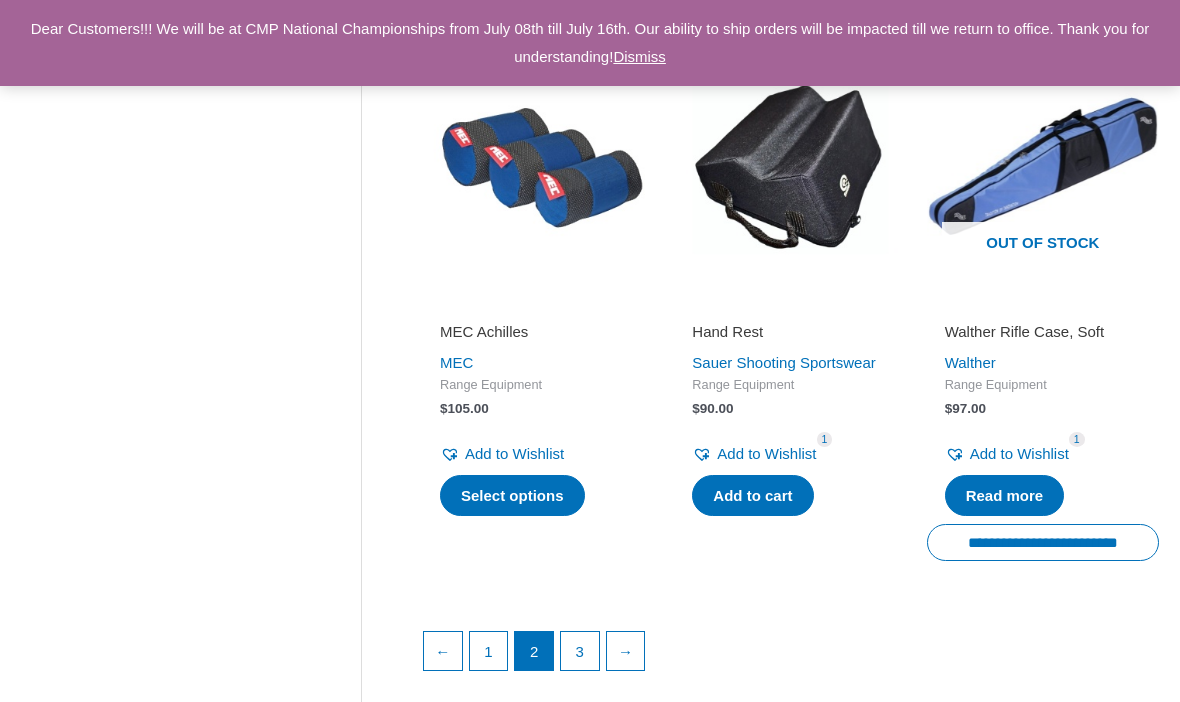 click on "Walther Rifle Case, Soft" at bounding box center (1043, 335) 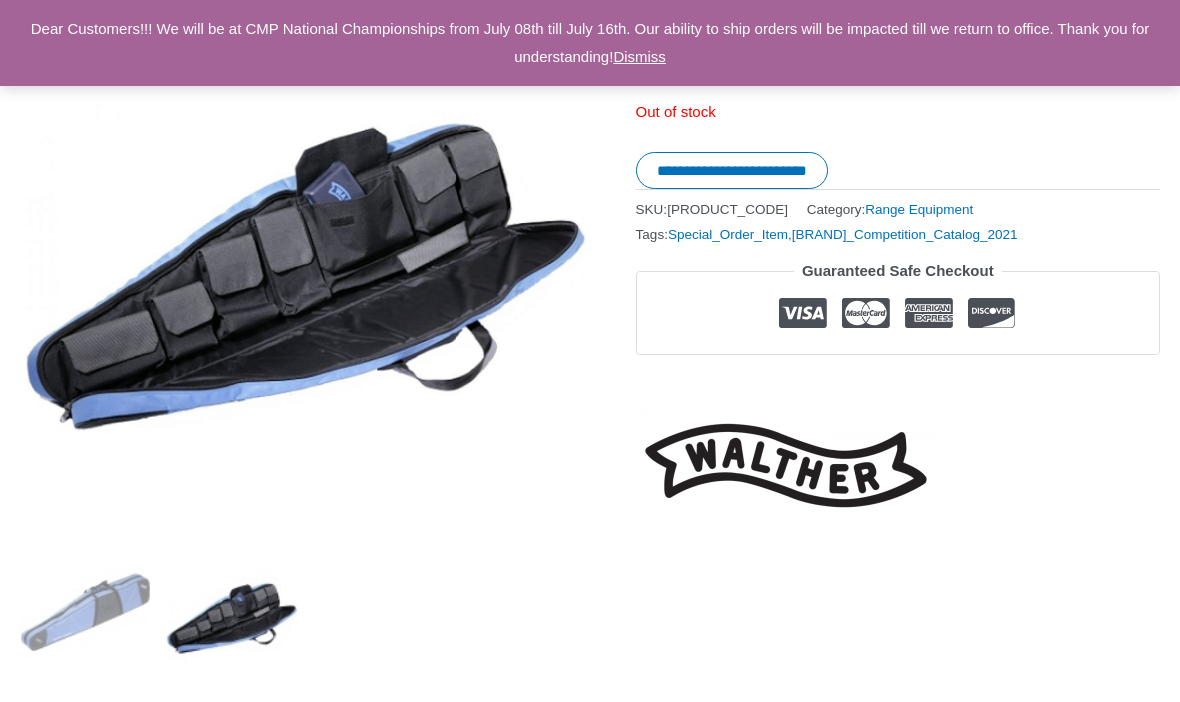 scroll, scrollTop: 308, scrollLeft: 0, axis: vertical 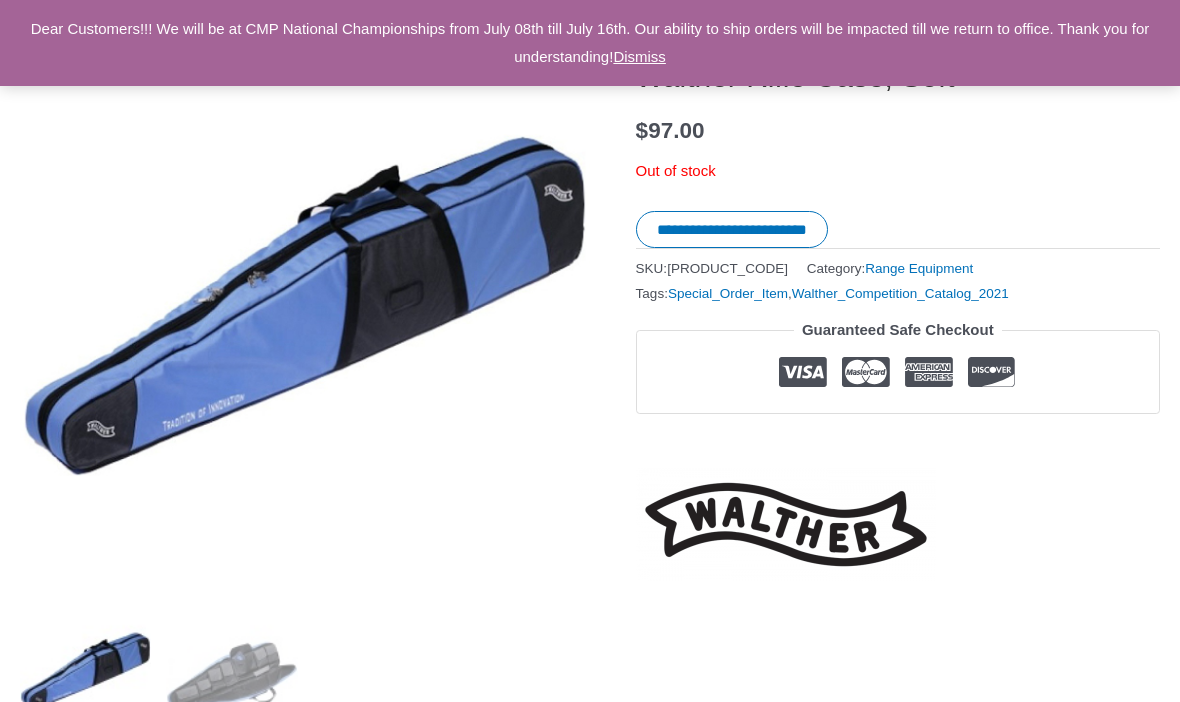 click on "**********" at bounding box center (732, 229) 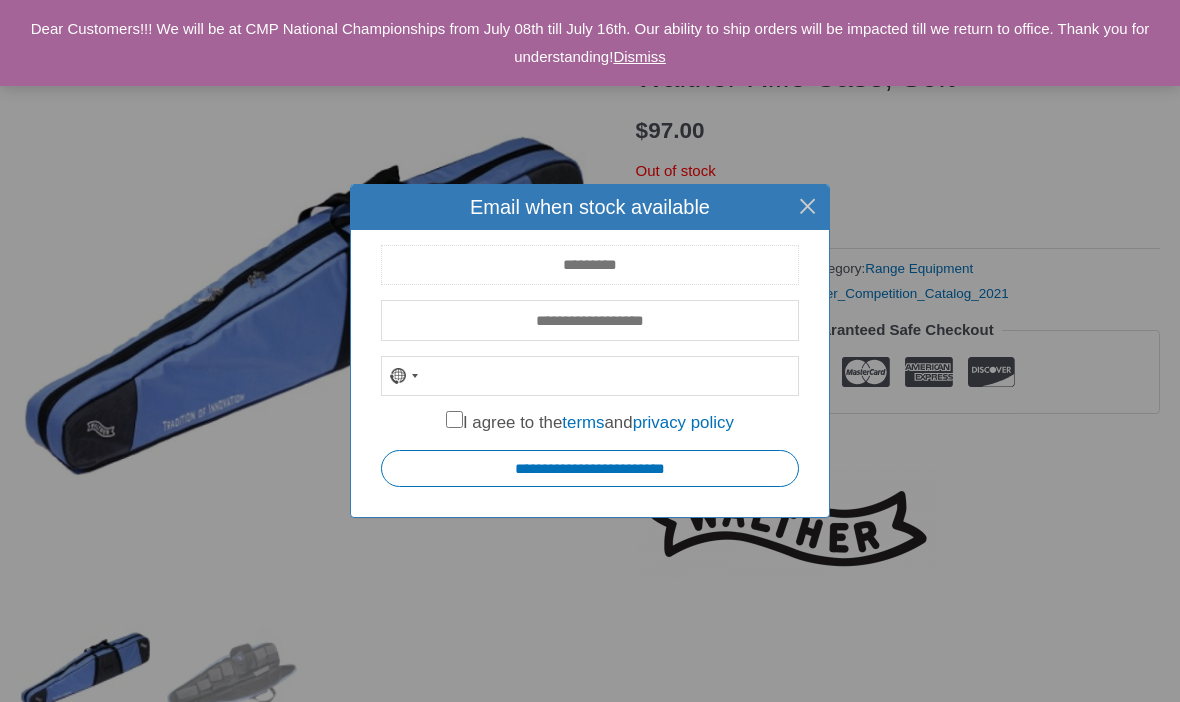click at bounding box center (590, 265) 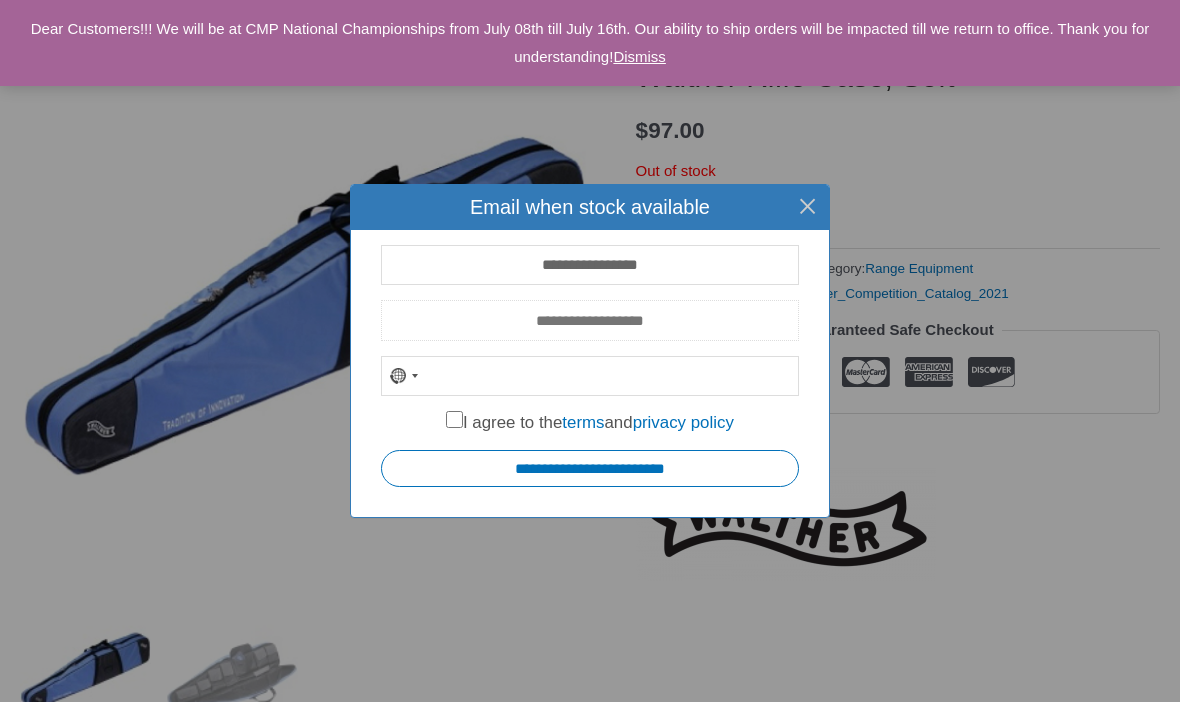 click at bounding box center (590, 320) 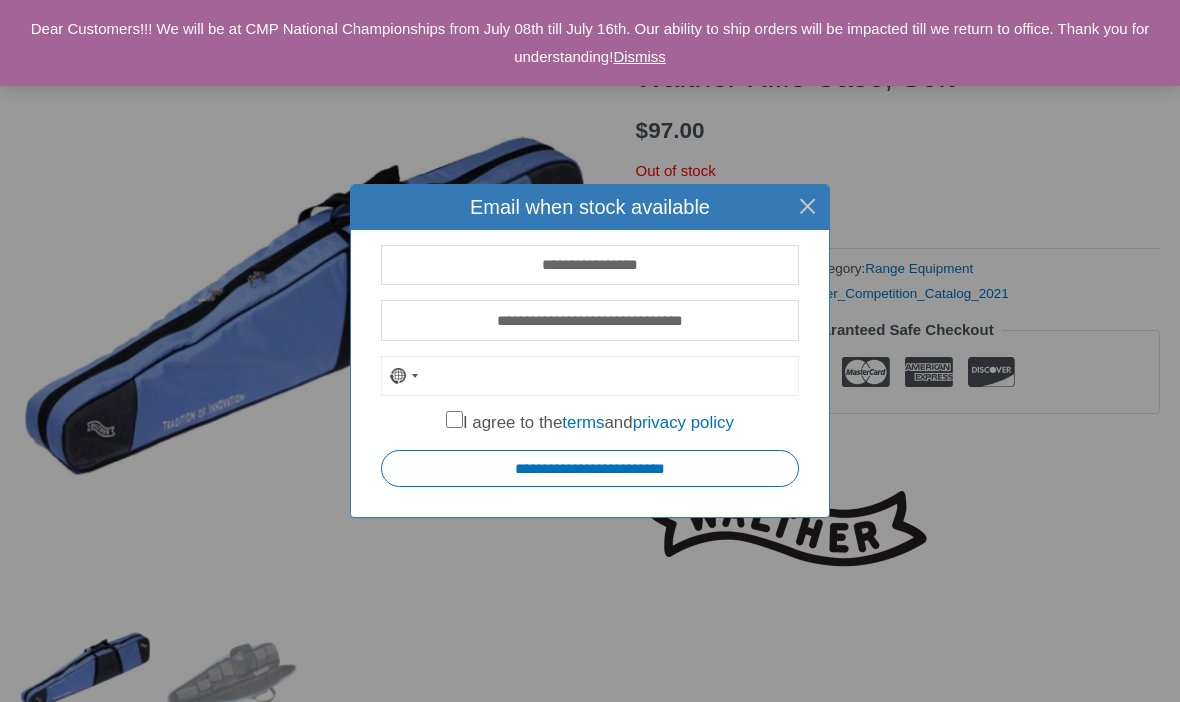 click at bounding box center (590, 376) 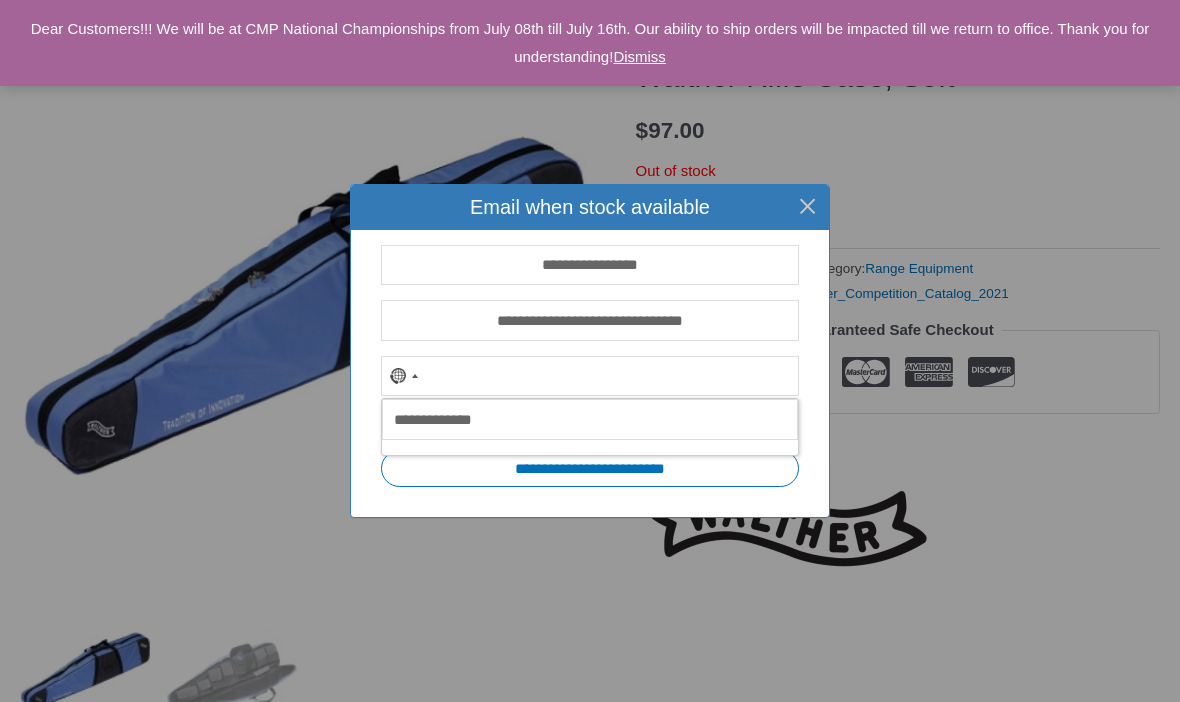 click on "**********" at bounding box center [590, 373] 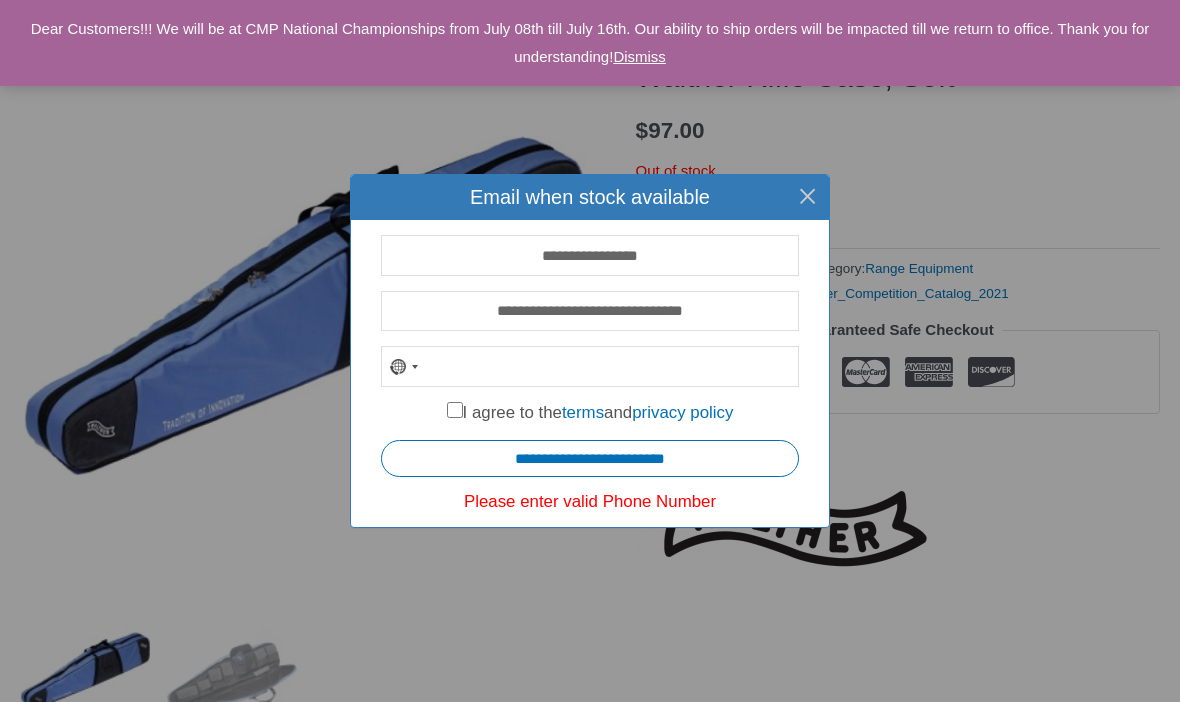 click on "**********" at bounding box center (590, 458) 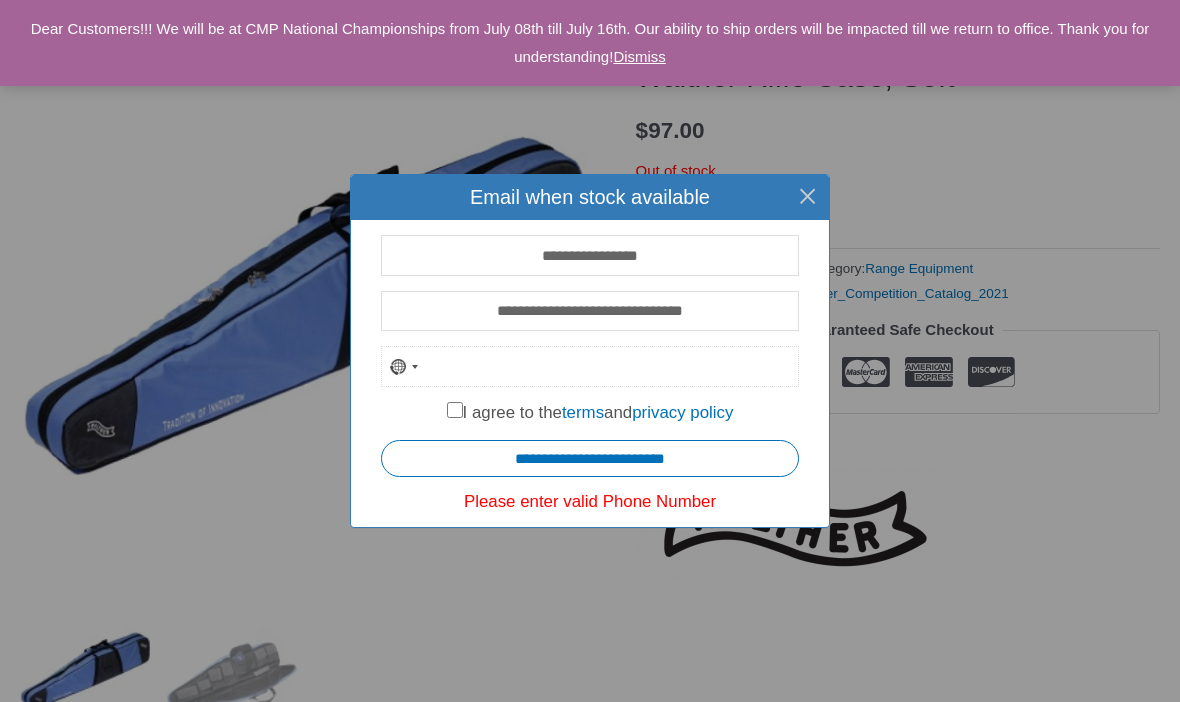 click at bounding box center (590, 366) 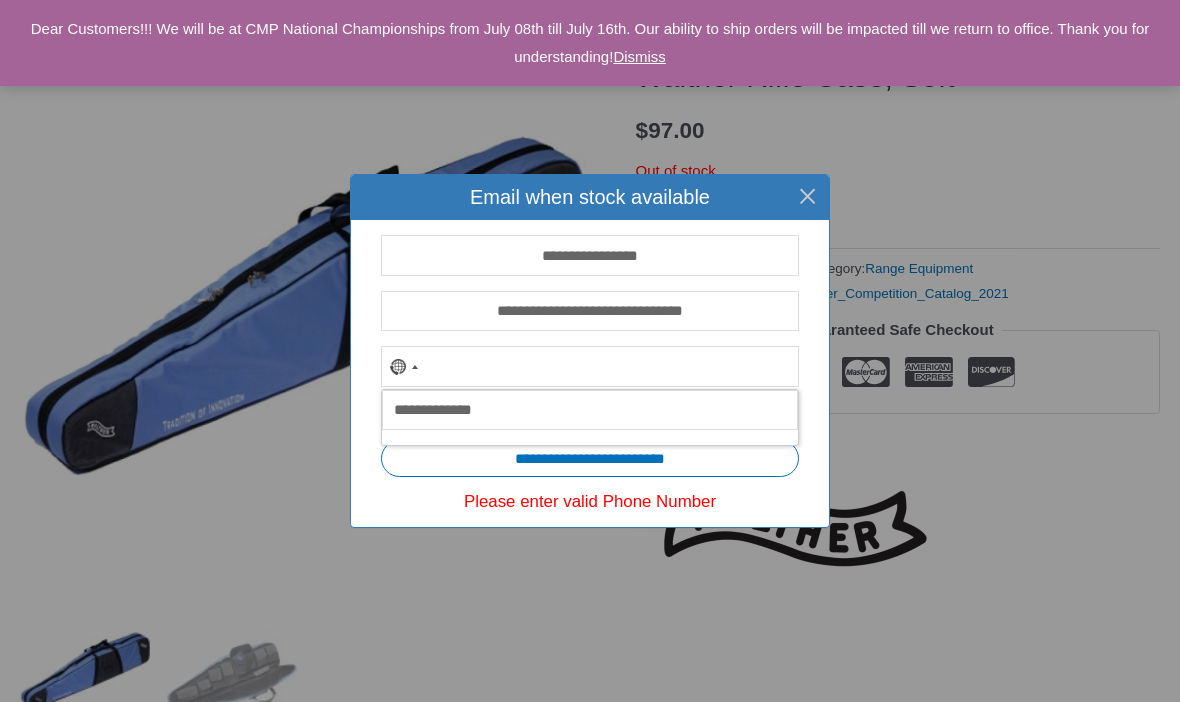 click on "**********" at bounding box center [590, 458] 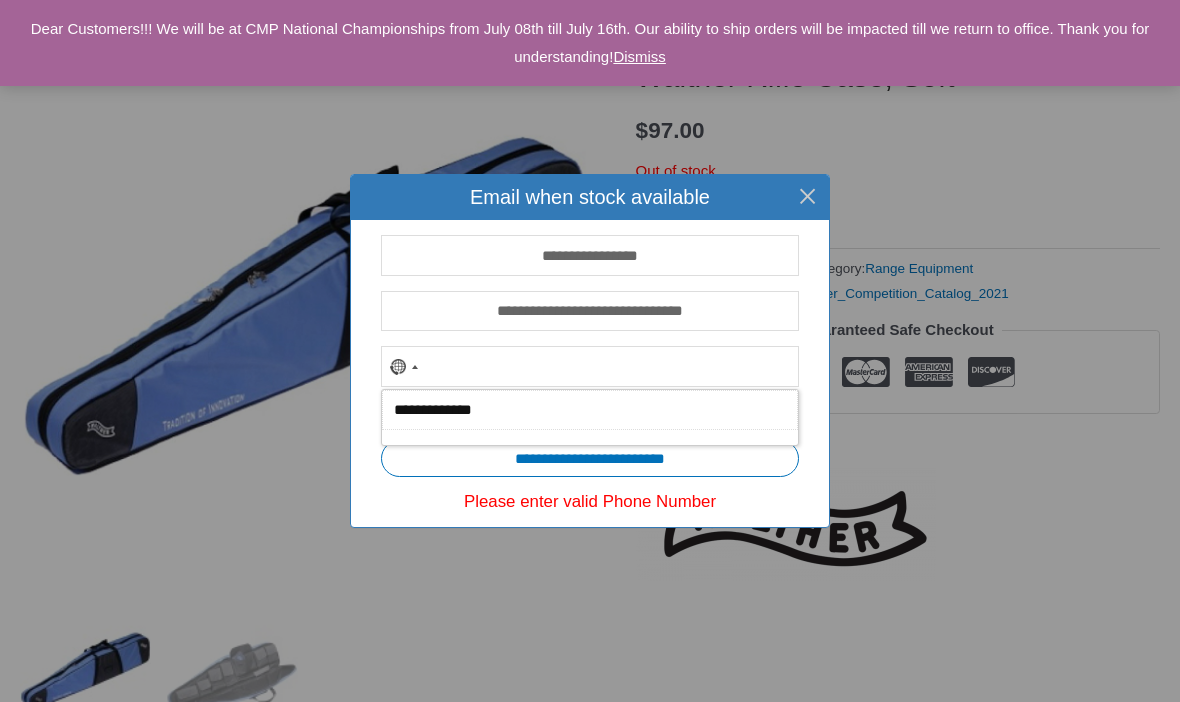 click on "**********" at bounding box center [590, 410] 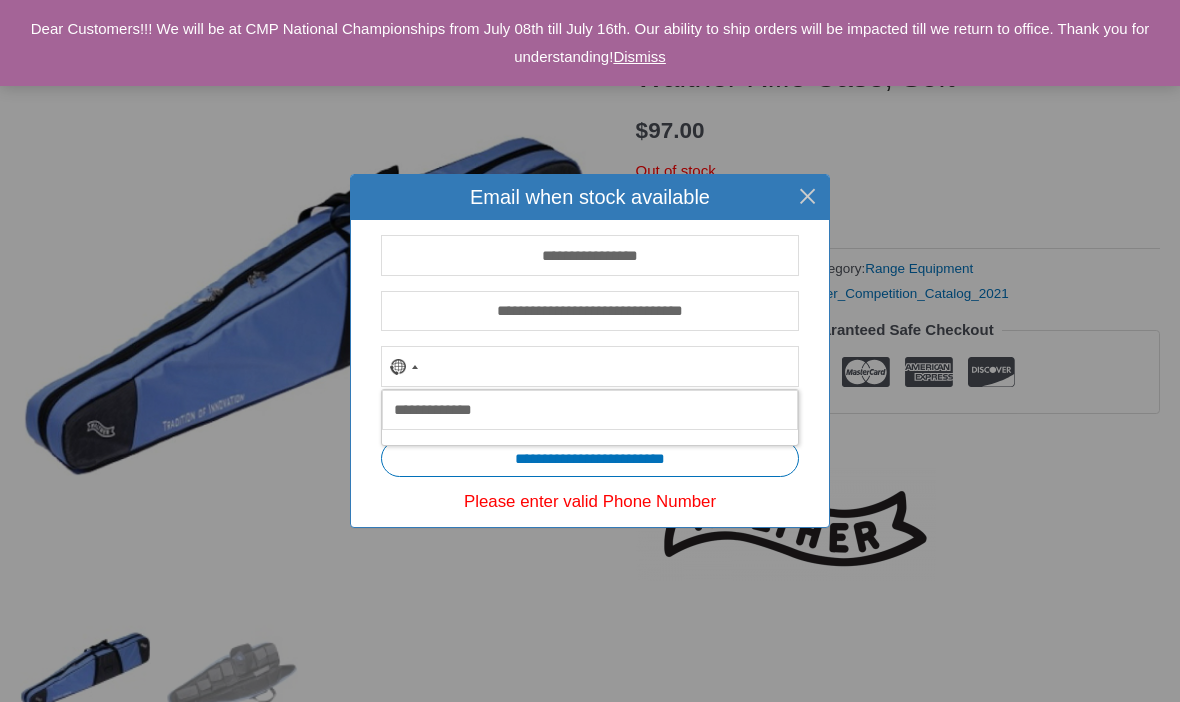 click on "**********" at bounding box center (590, 458) 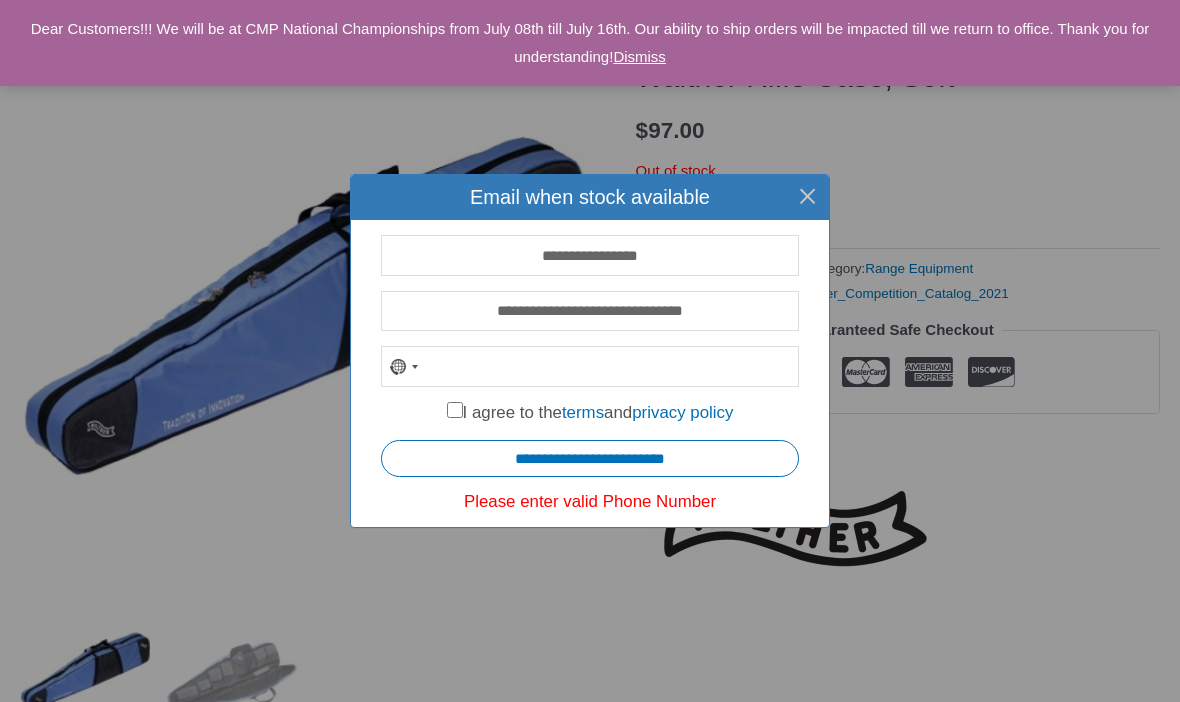 click on "**********" at bounding box center [590, 458] 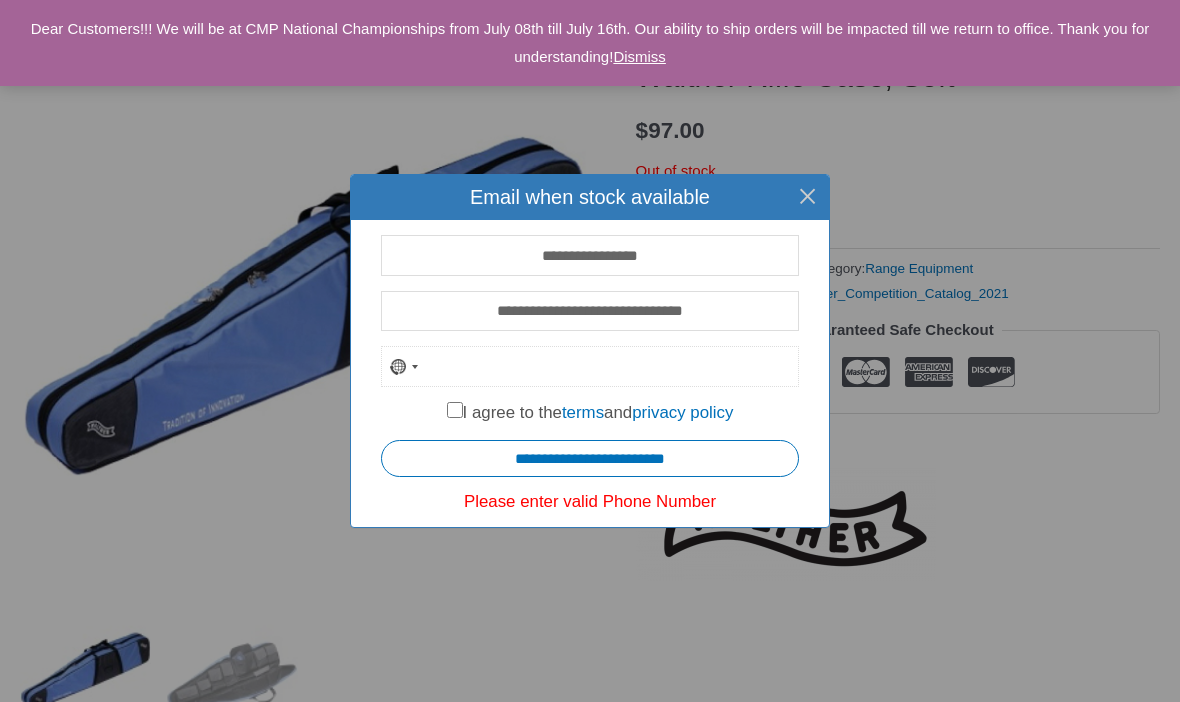 click at bounding box center [590, 366] 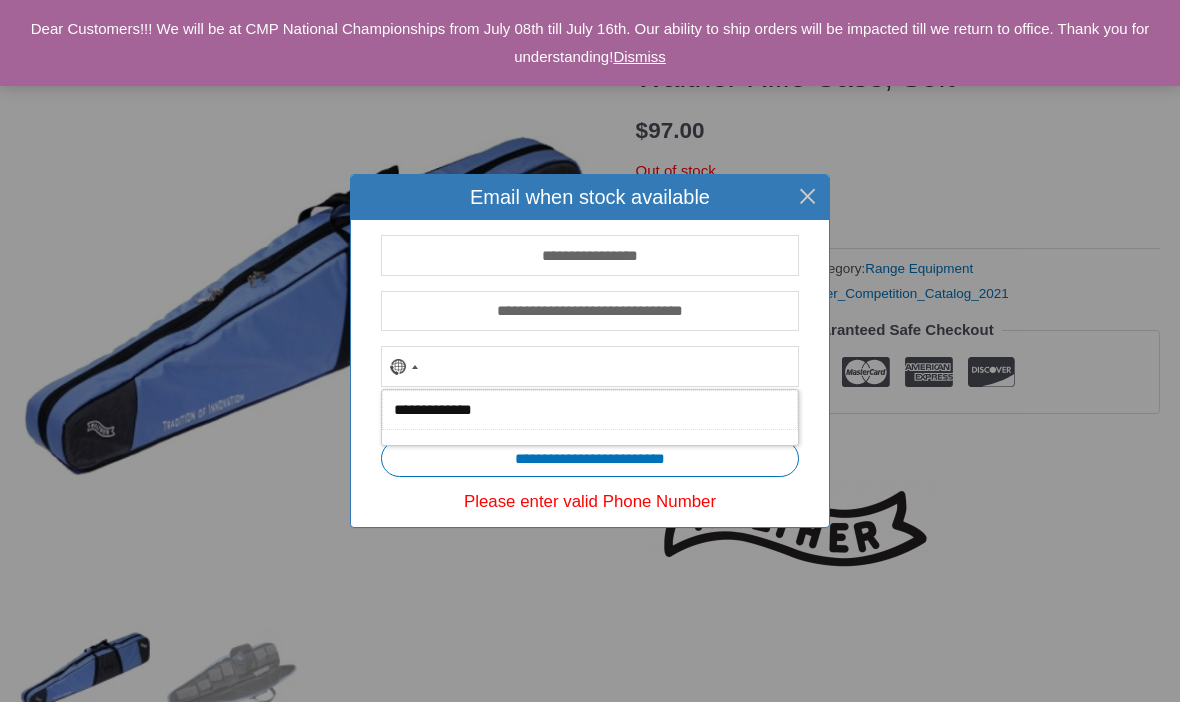 type on "**********" 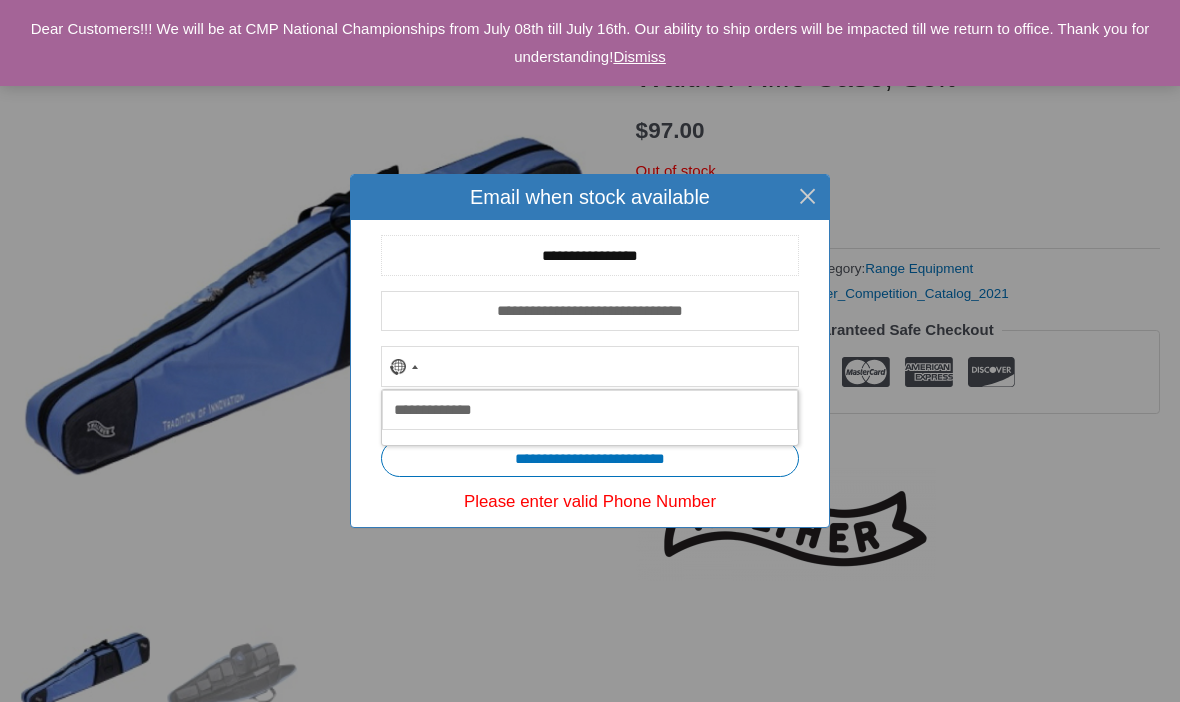 click on "**********" at bounding box center (590, 255) 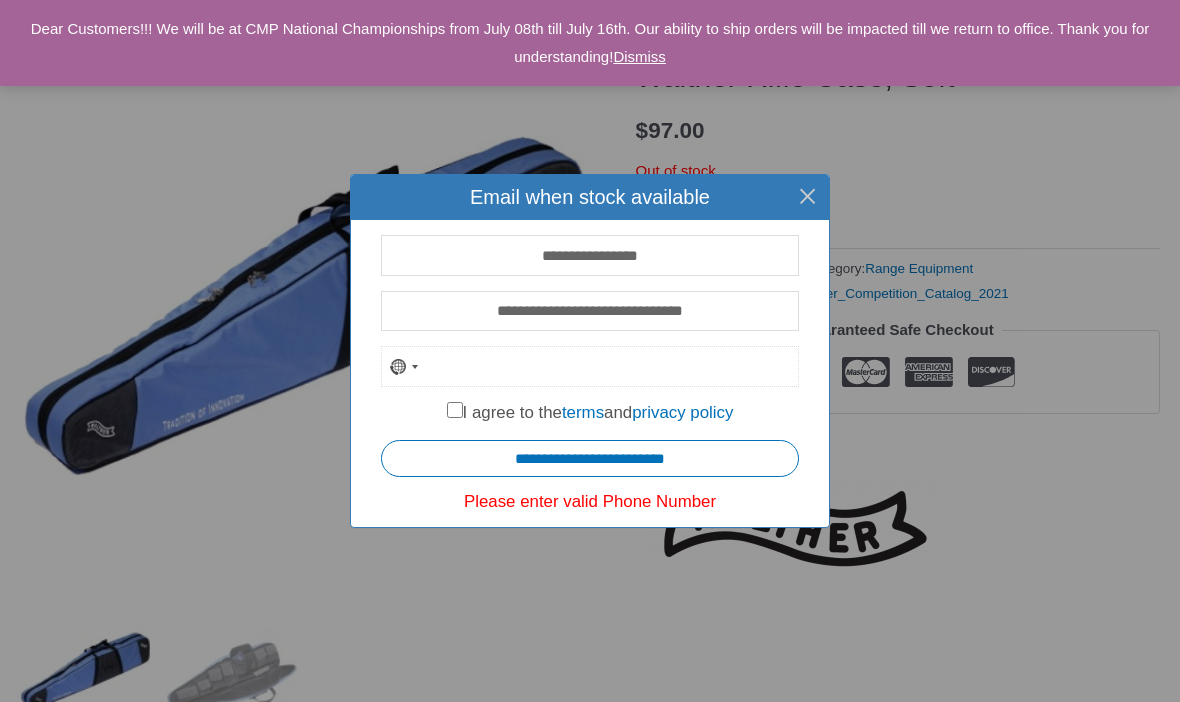 click at bounding box center [590, 366] 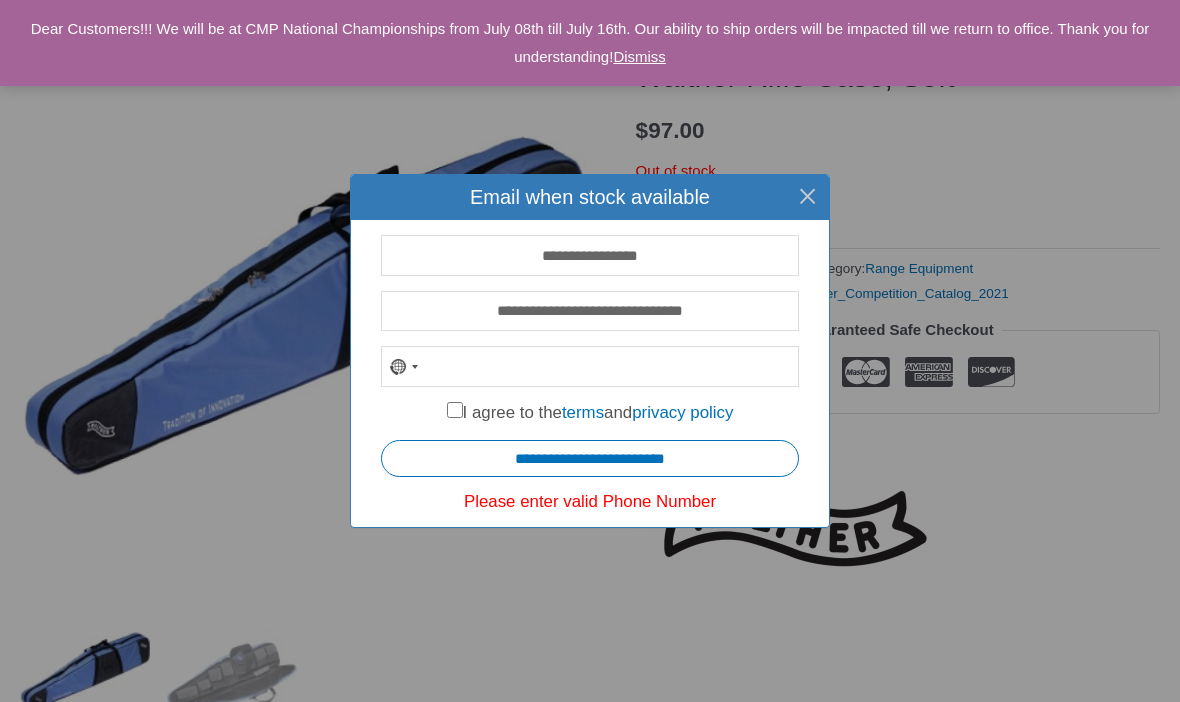 click on "No country selected" at bounding box center (403, 366) 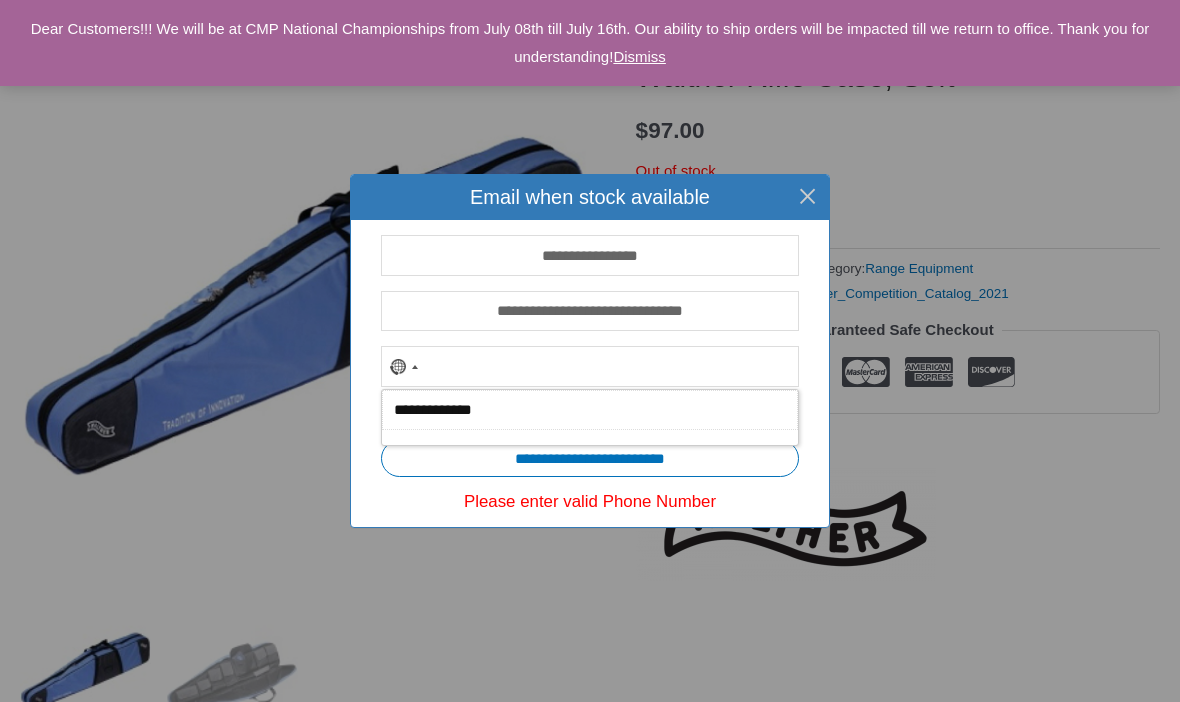 click on "**********" at bounding box center (590, 410) 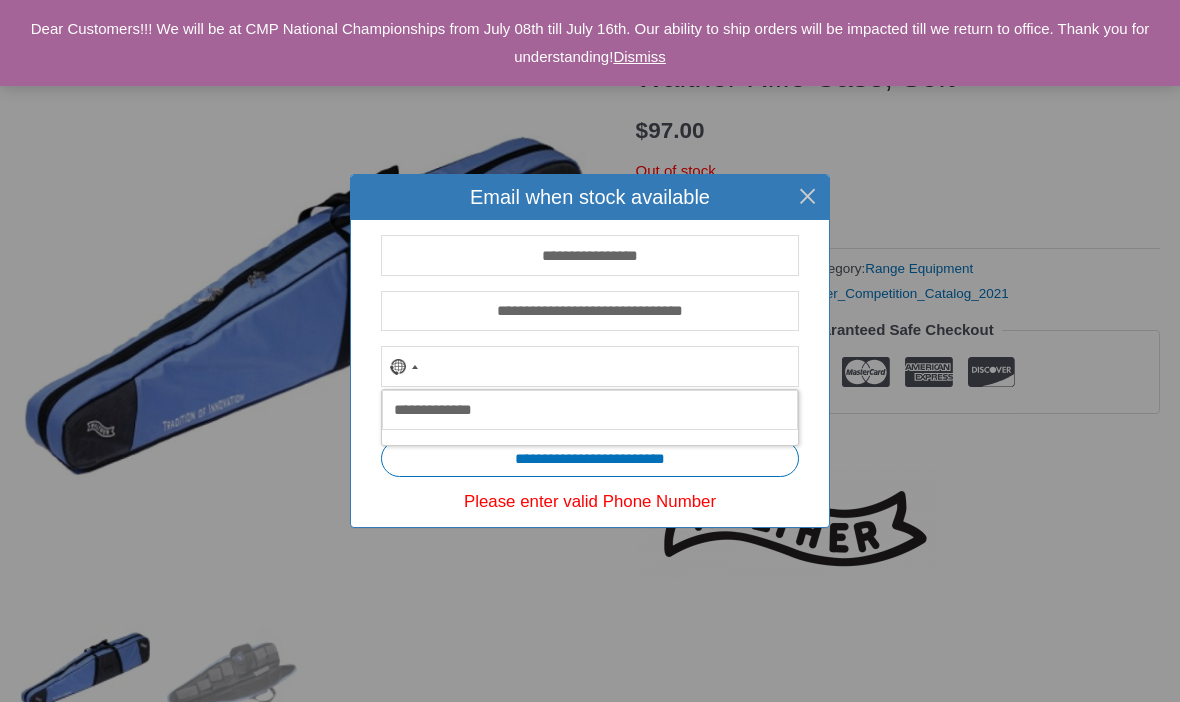 click on "**********" at bounding box center (590, 458) 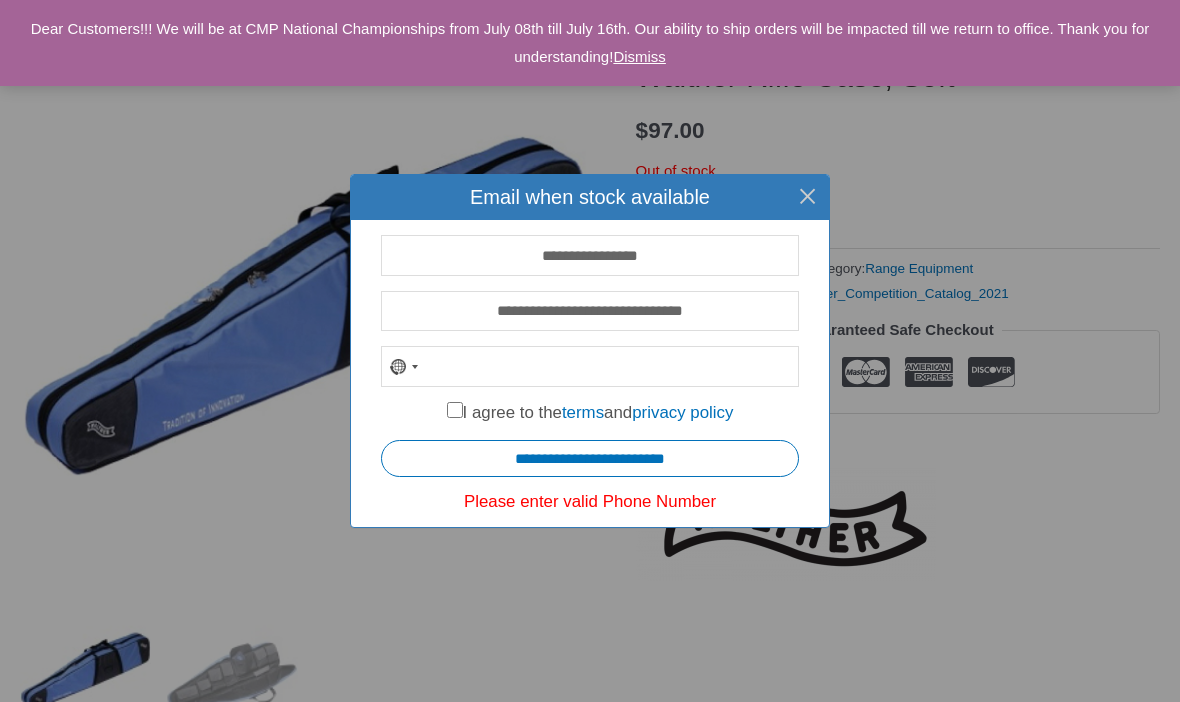 click on "**********" at bounding box center [590, 458] 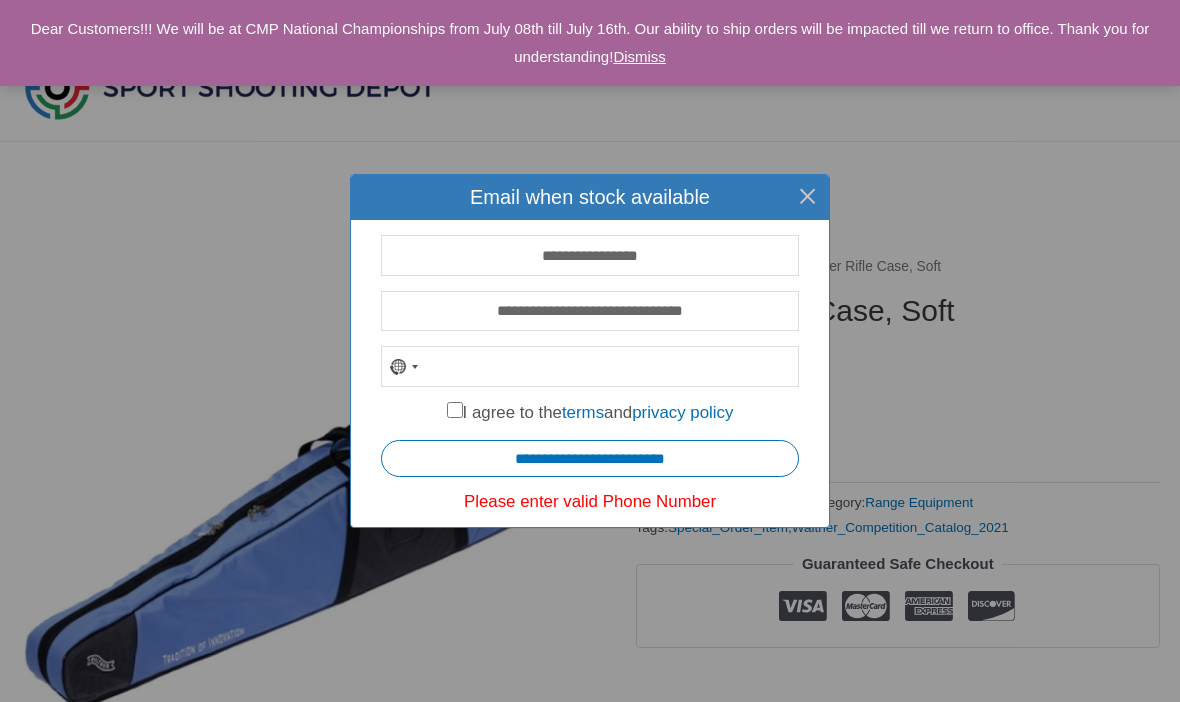 click on "×" at bounding box center (807, 196) 